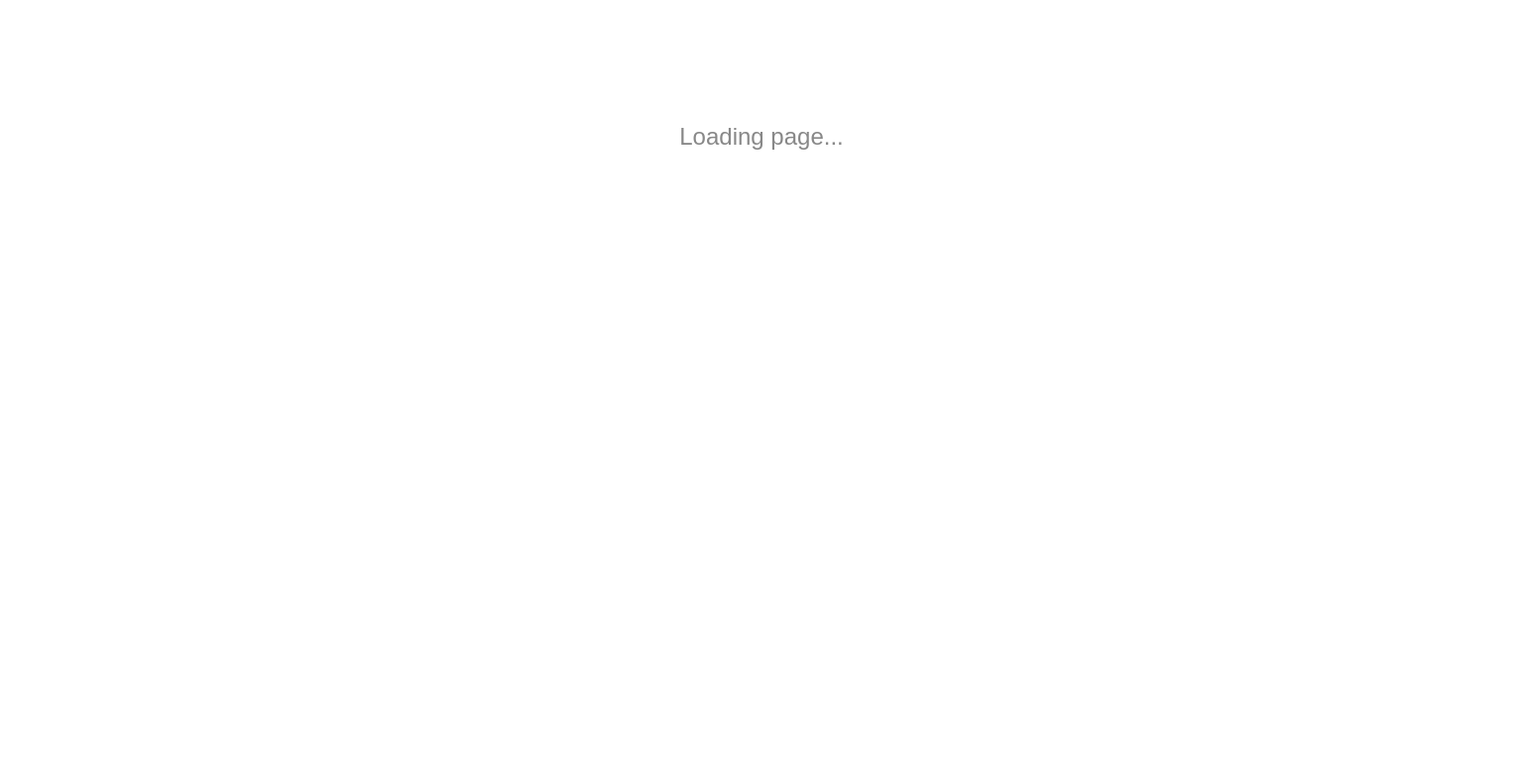 scroll, scrollTop: 0, scrollLeft: 0, axis: both 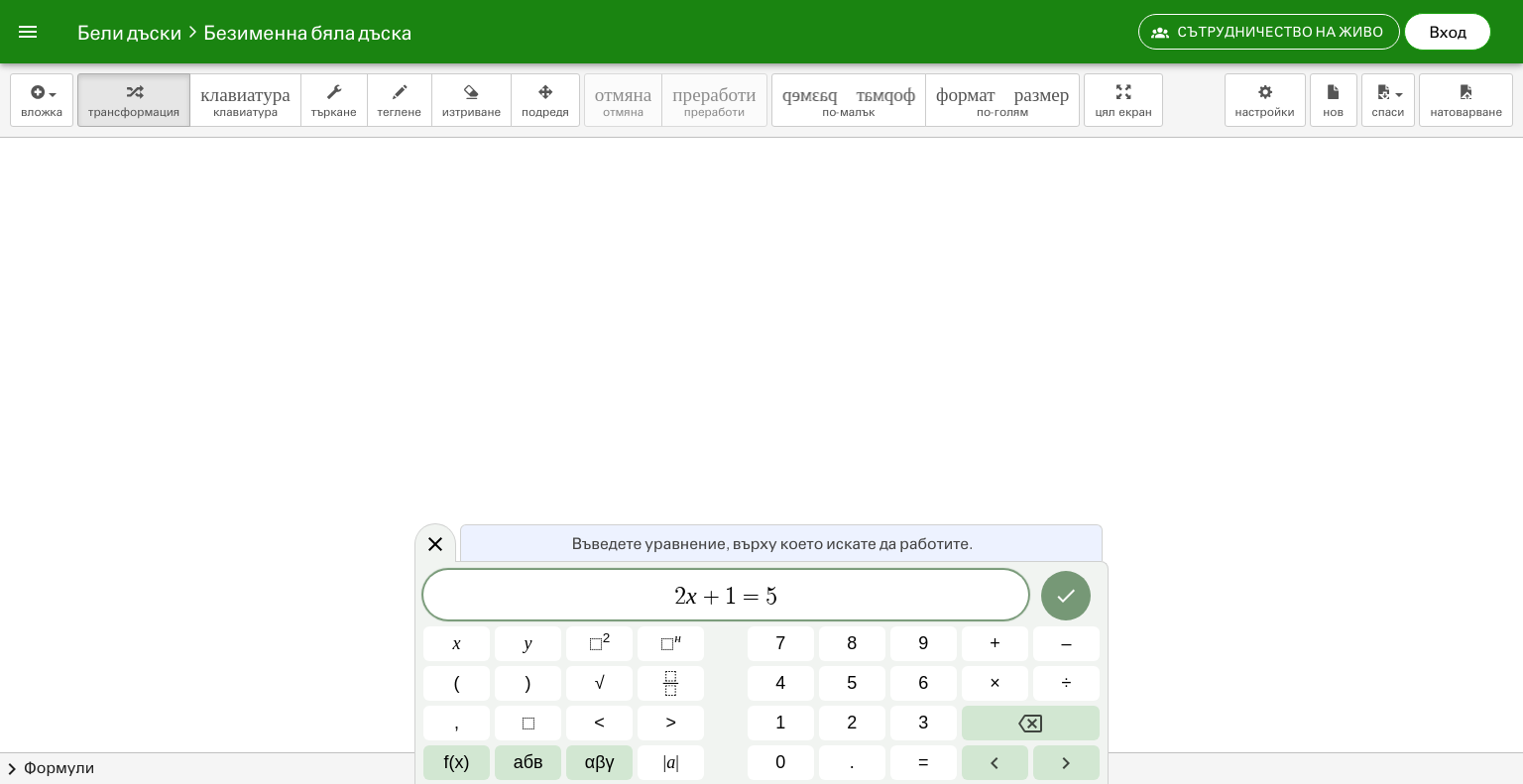 click on "Безименна бяла дъска" 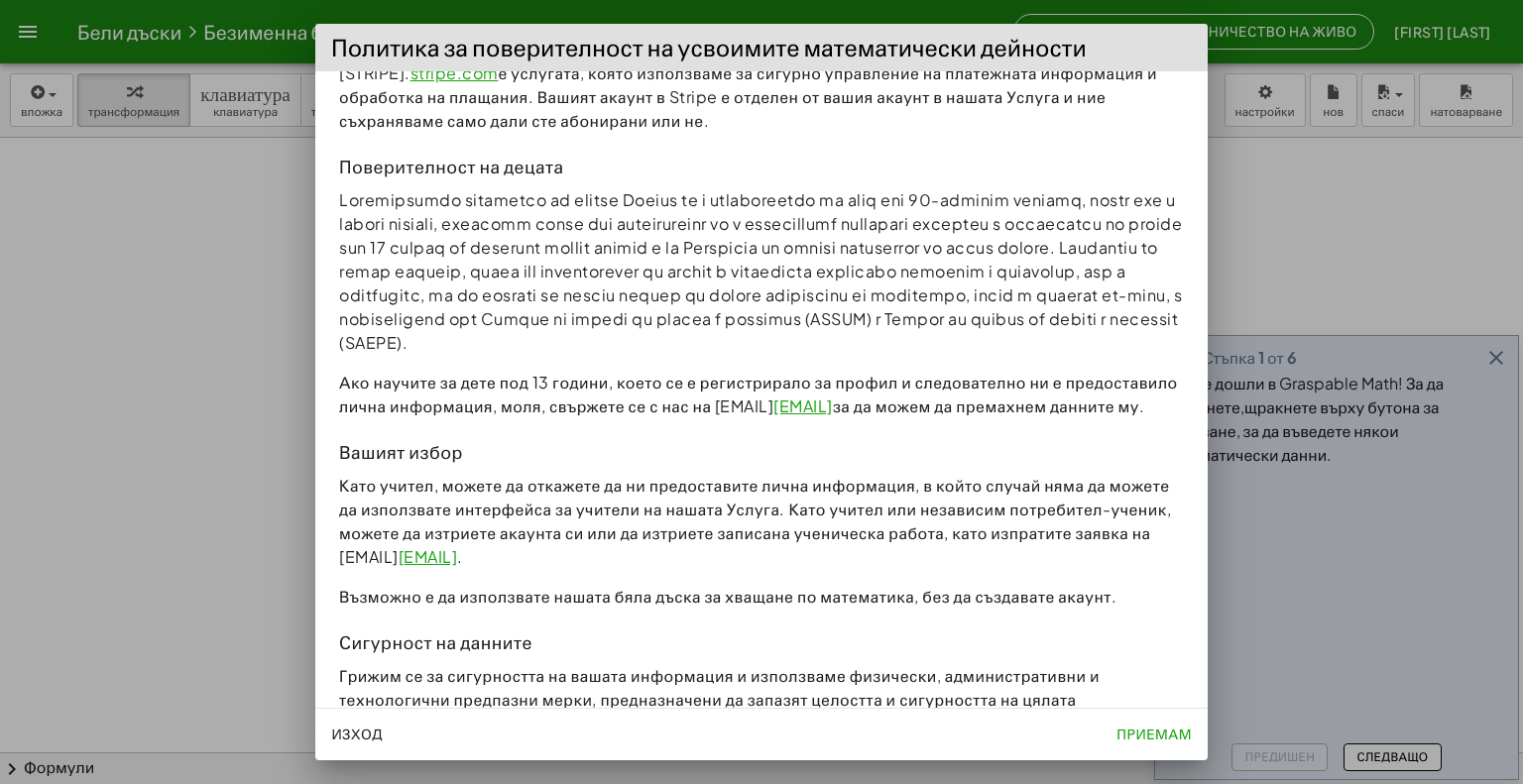 scroll, scrollTop: 1963, scrollLeft: 0, axis: vertical 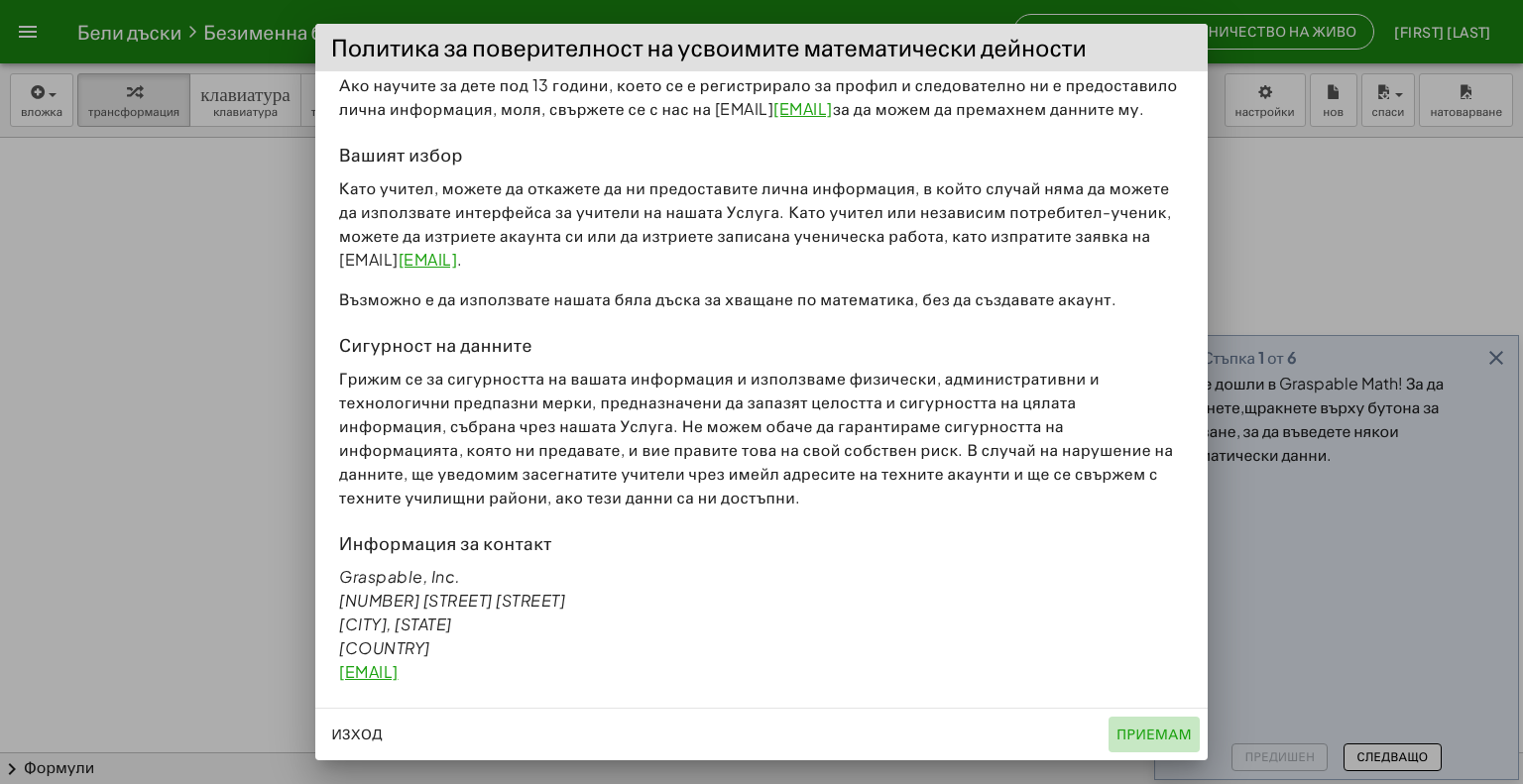 click on "Приемам" at bounding box center [1154, 733] 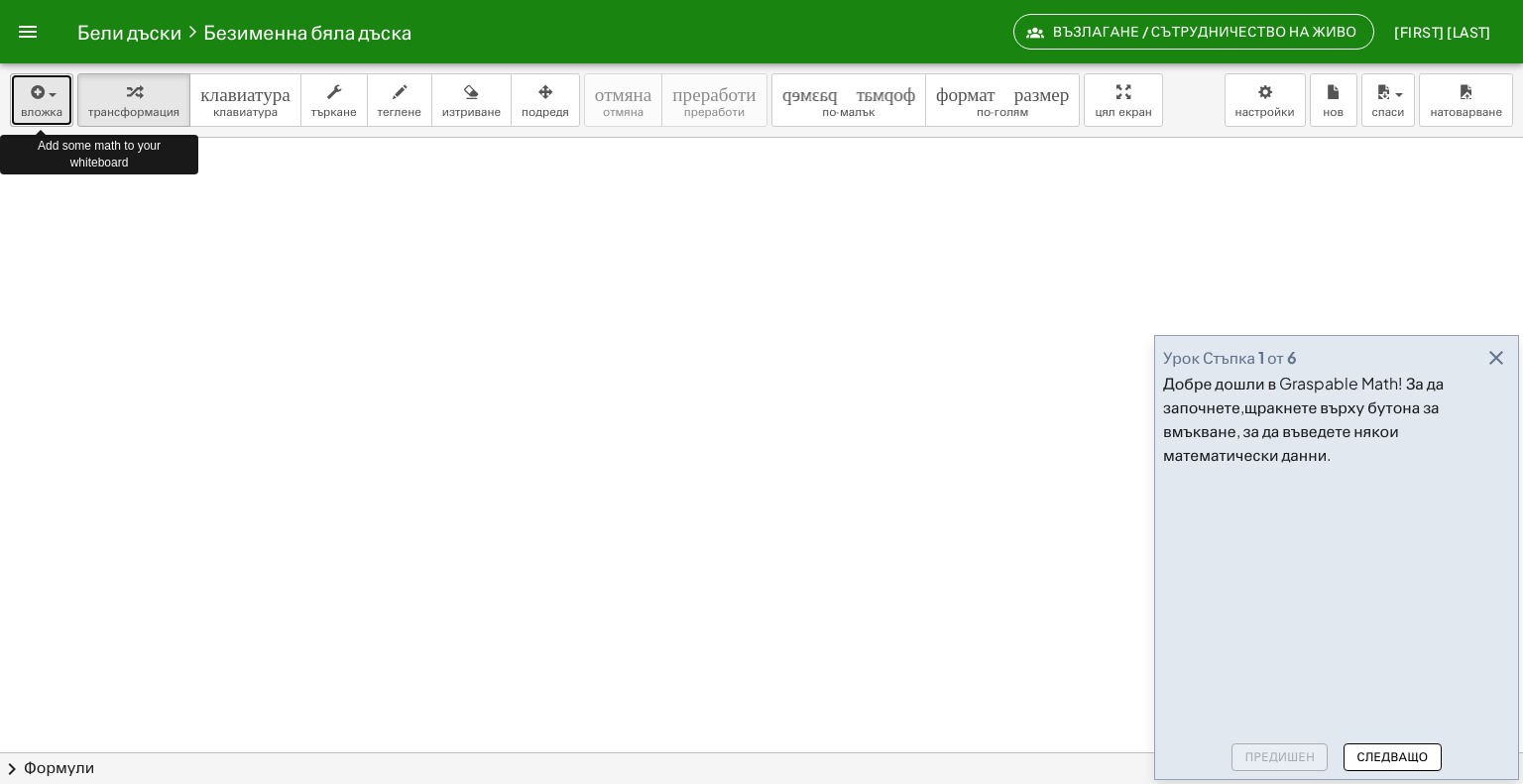 click at bounding box center (47, 94) 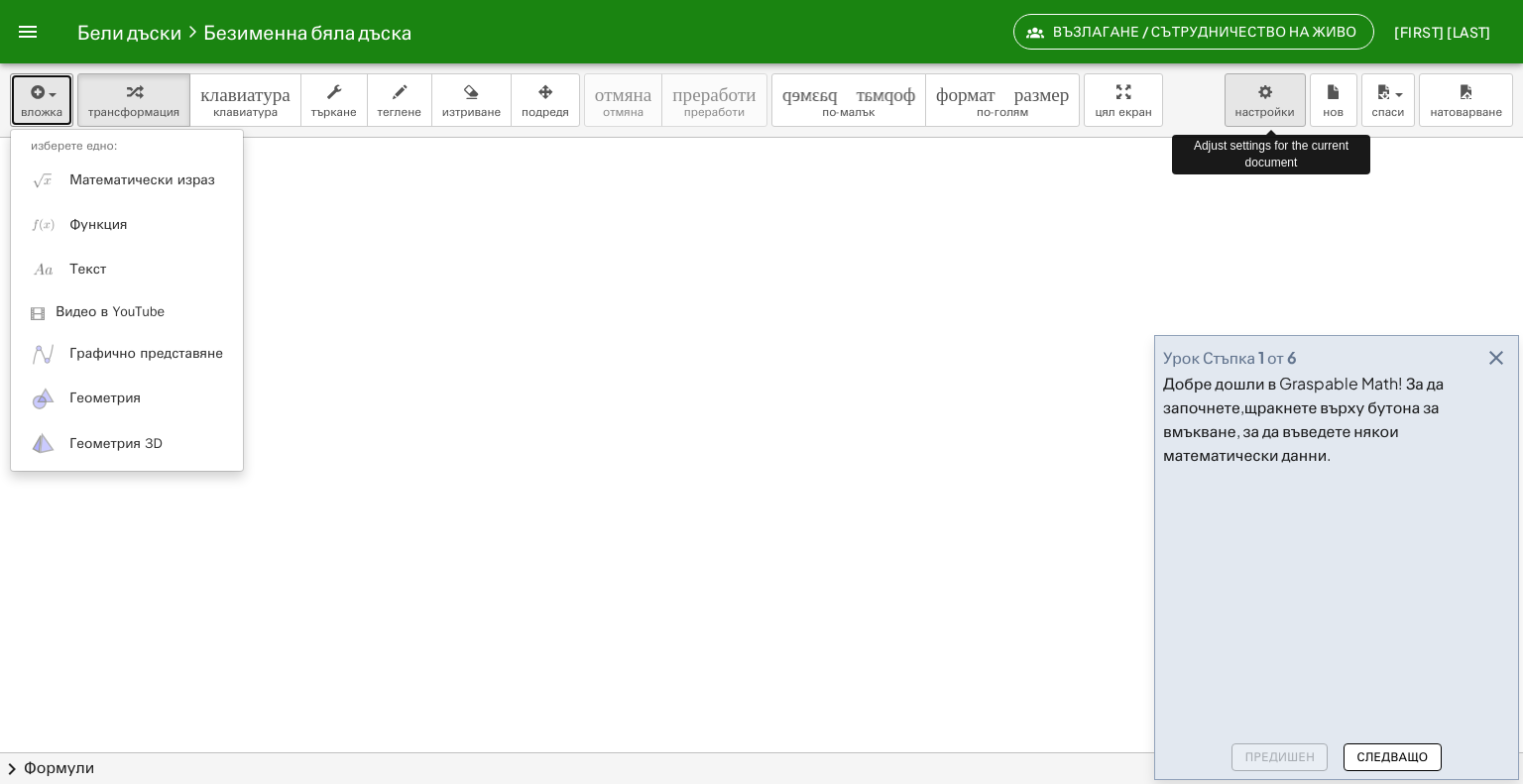 click on "Бели дъски     Безименна бяла дъска Възлагане / Сътрудничество на живо Валя Витковска Разбираеми математически  дейности Започнете Банка с дейности Възложена работа Класове Бели дъски Премиум! Референция Профил Урок Стъпка 1 от 6 Добре дошли в Graspable Math! За да започнете,  щракнете върху бутона за вмъкване  , за да въведете някои математически данни. Предишен Следващо   вложка изберете едно: Математически израз Функция Текст Видео в YouTube Графично представяне Геометрия Геометрия 3D трансформация клавиатура клавиатура търкане теглене изтриване   × +" at bounding box center (762, 447) 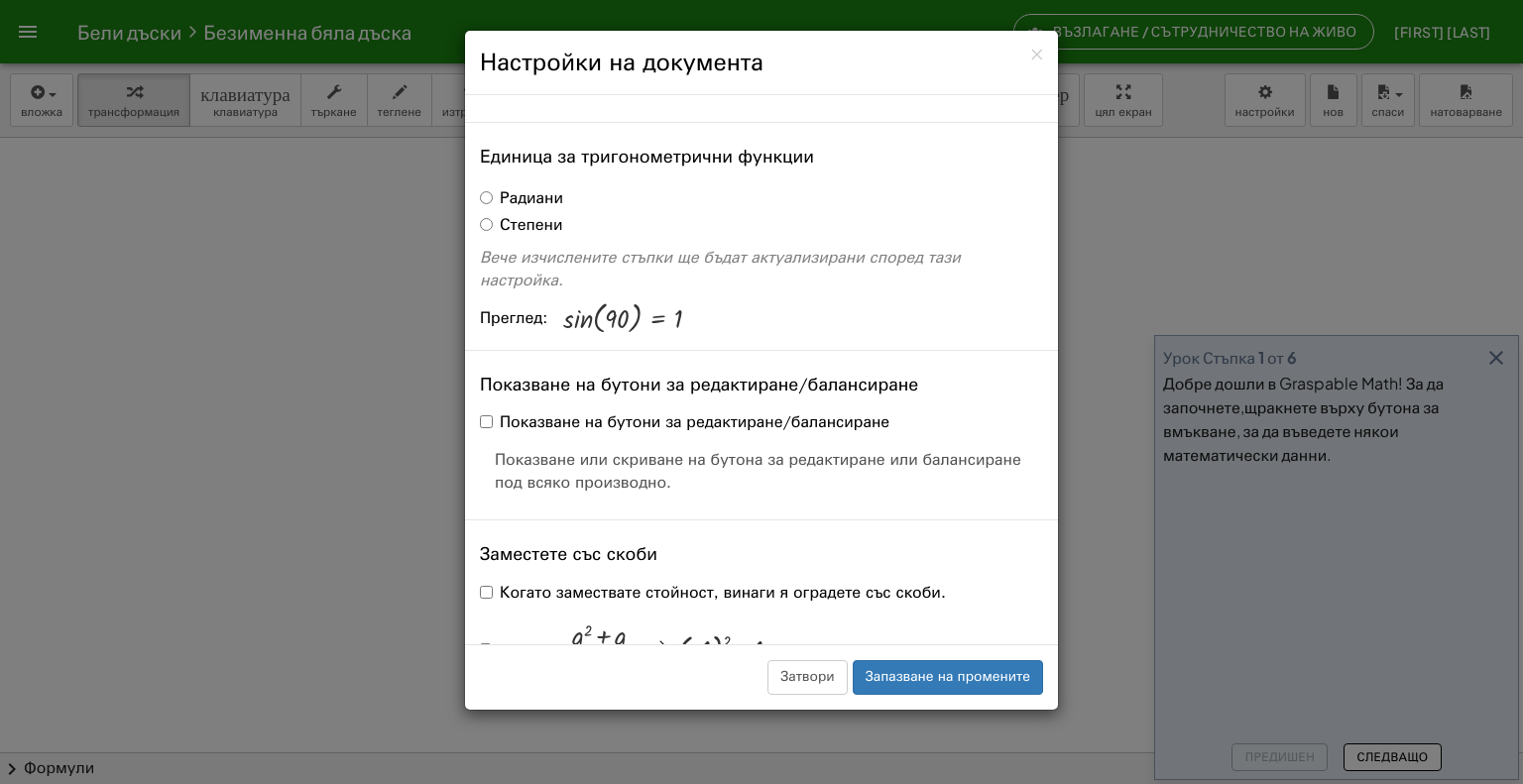 scroll, scrollTop: 297, scrollLeft: 0, axis: vertical 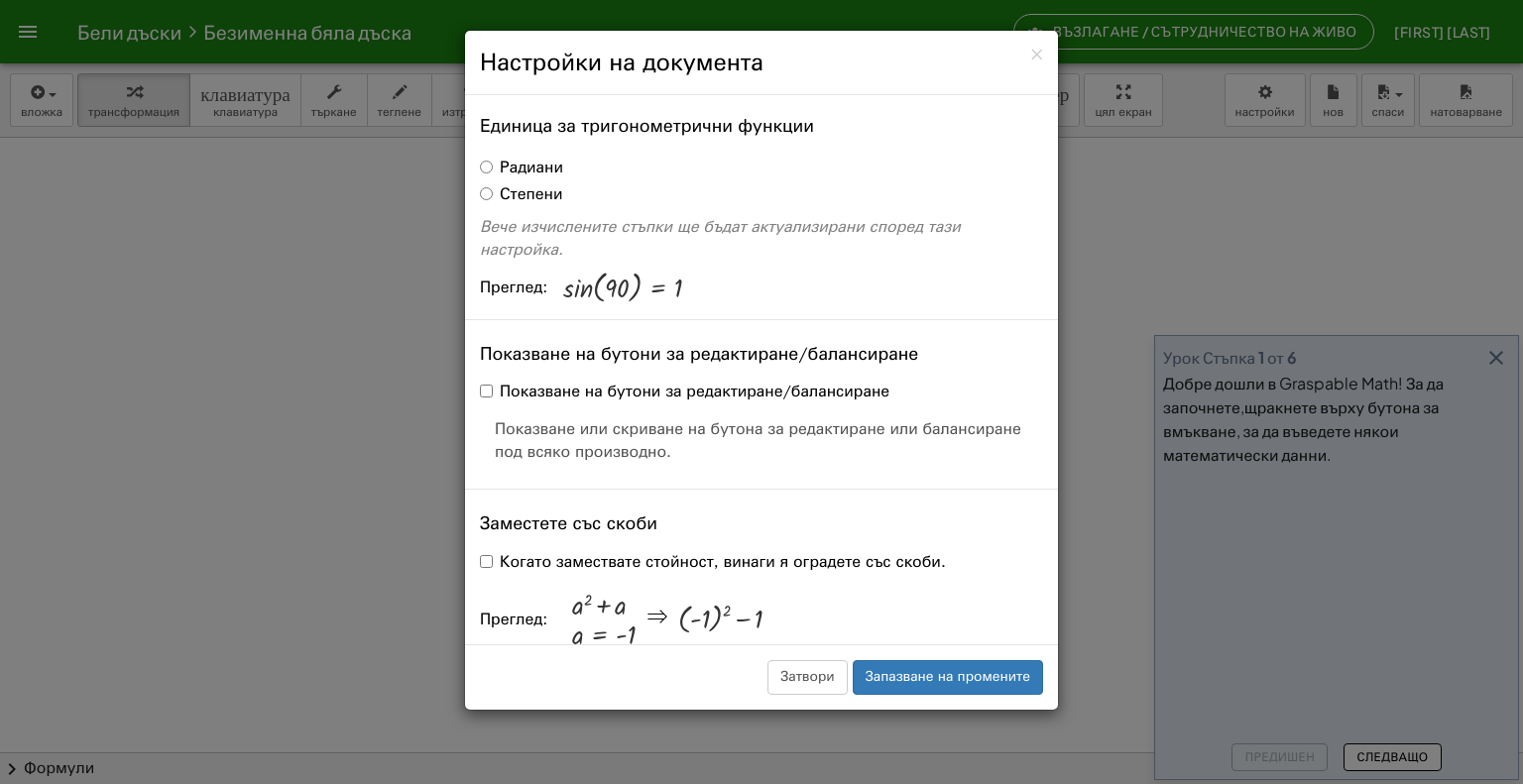 drag, startPoint x: 1281, startPoint y: 96, endPoint x: 875, endPoint y: 398, distance: 506.004 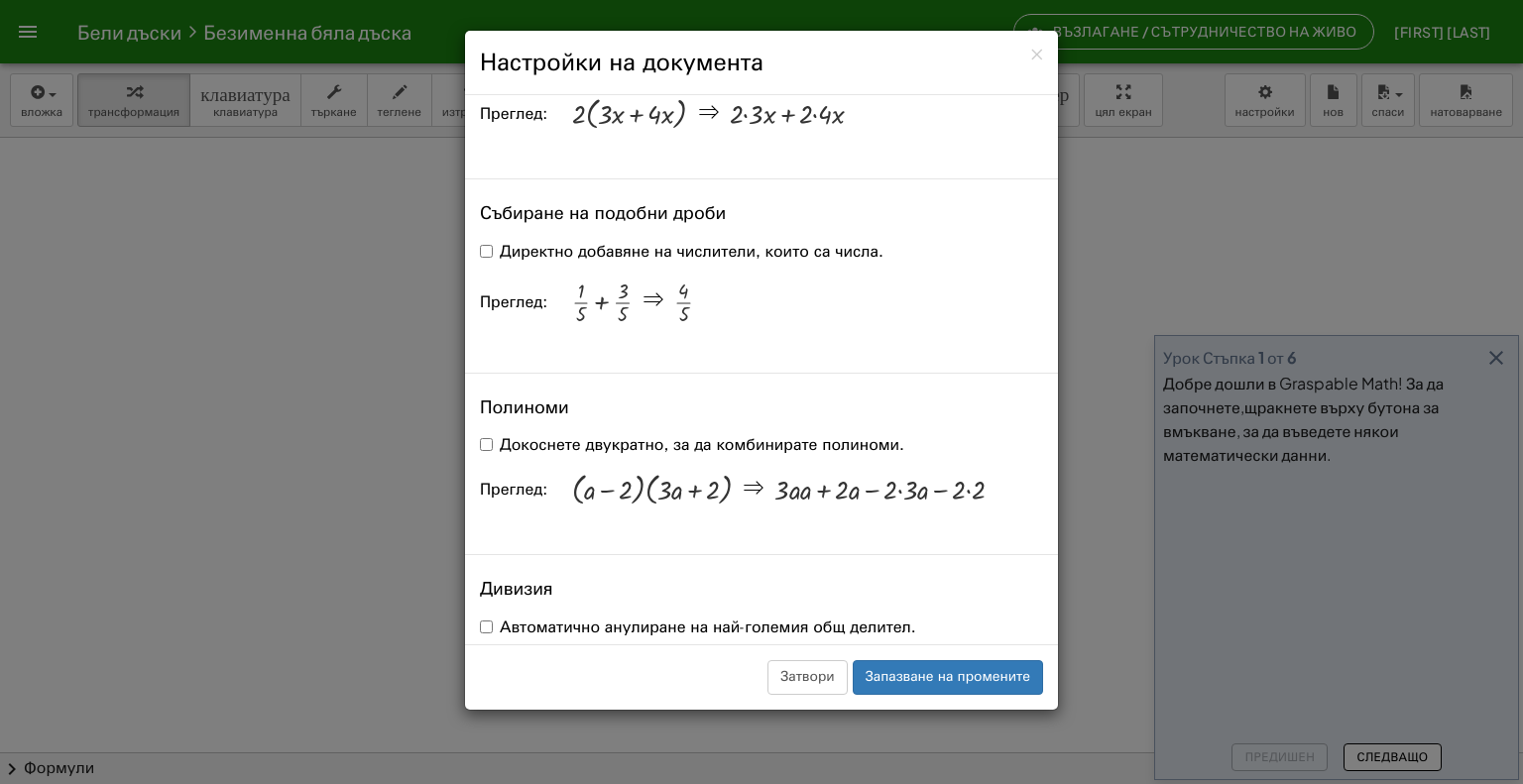 scroll, scrollTop: 1784, scrollLeft: 0, axis: vertical 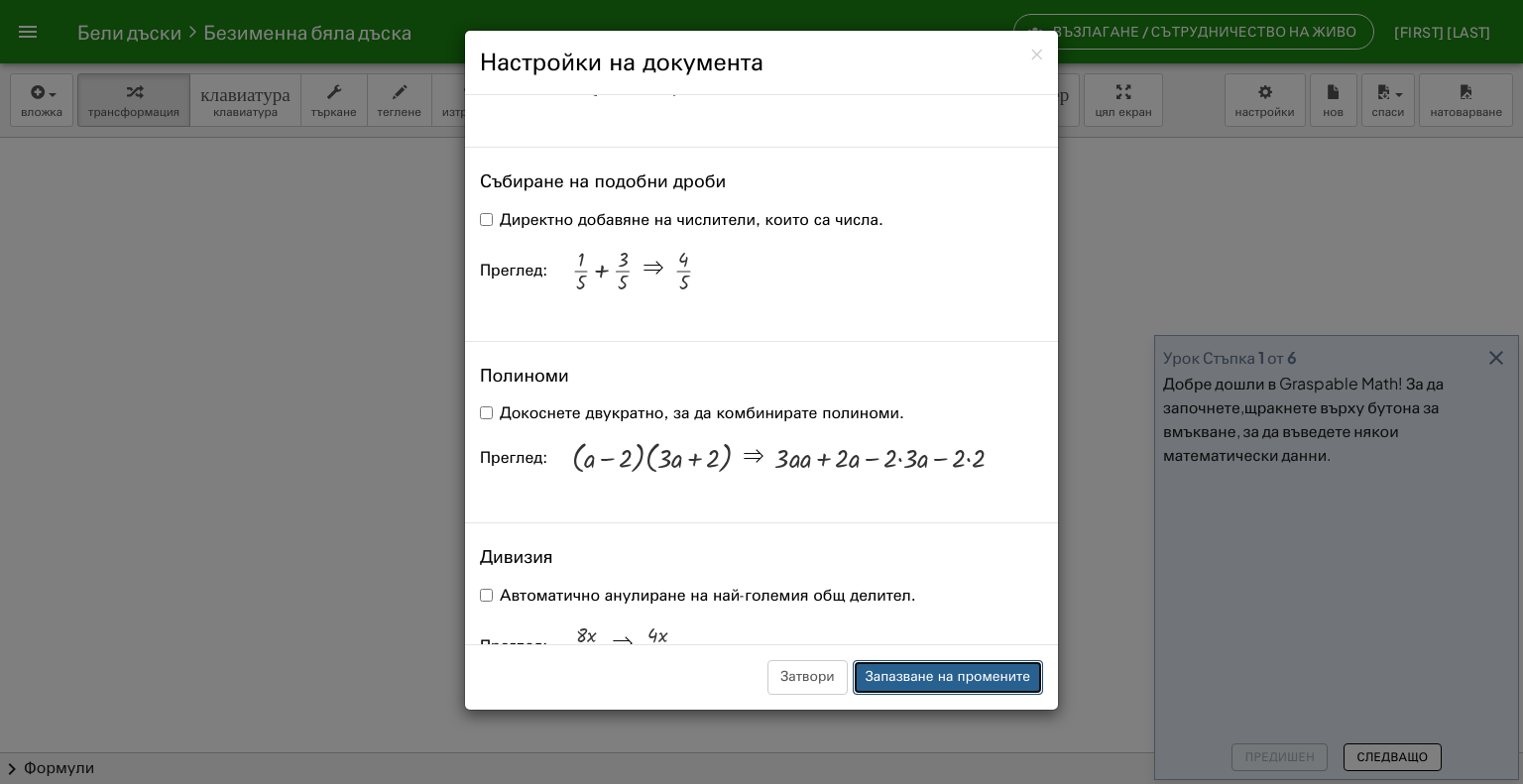 click on "Запазване на промените" at bounding box center [948, 677] 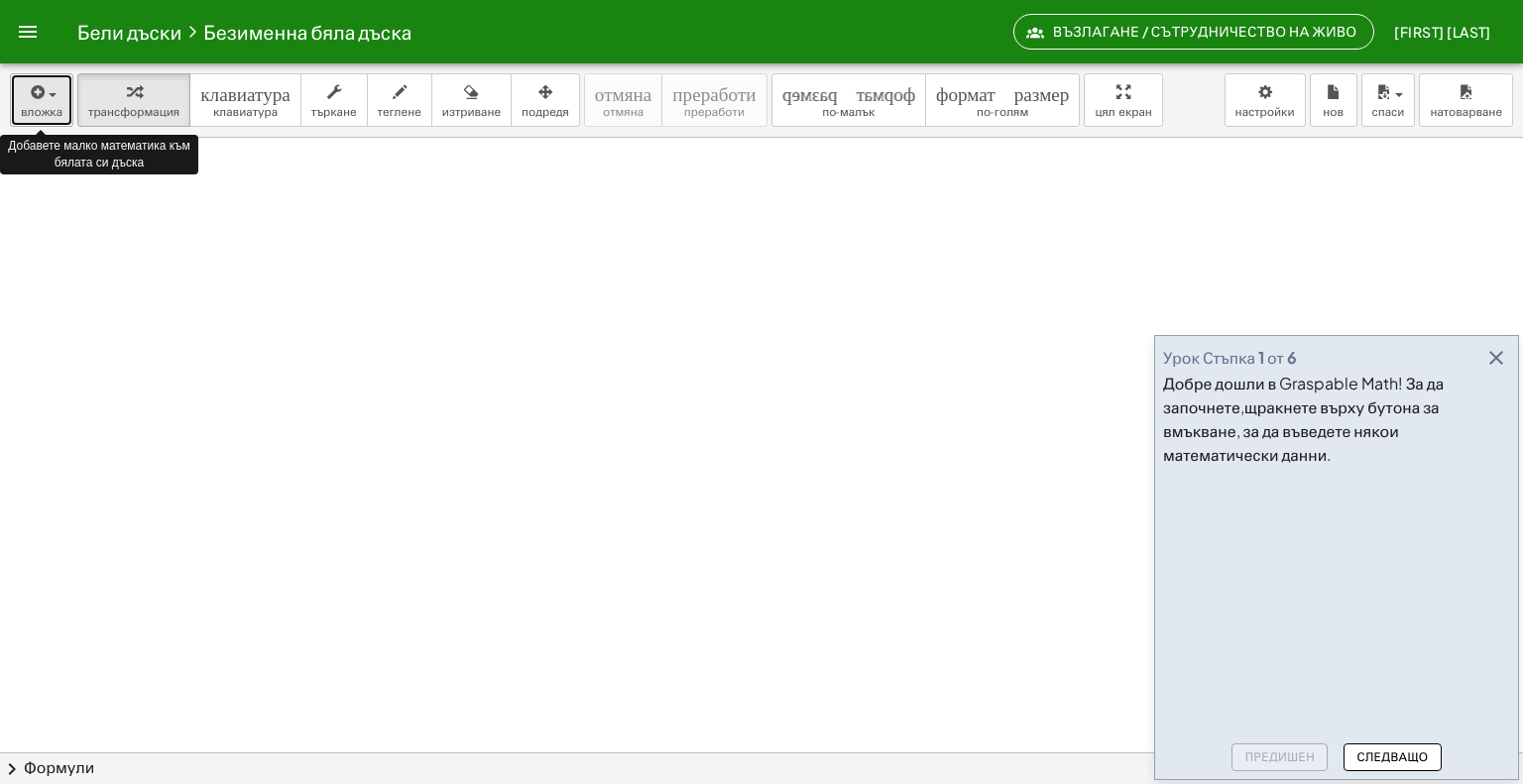 click at bounding box center [42, 91] 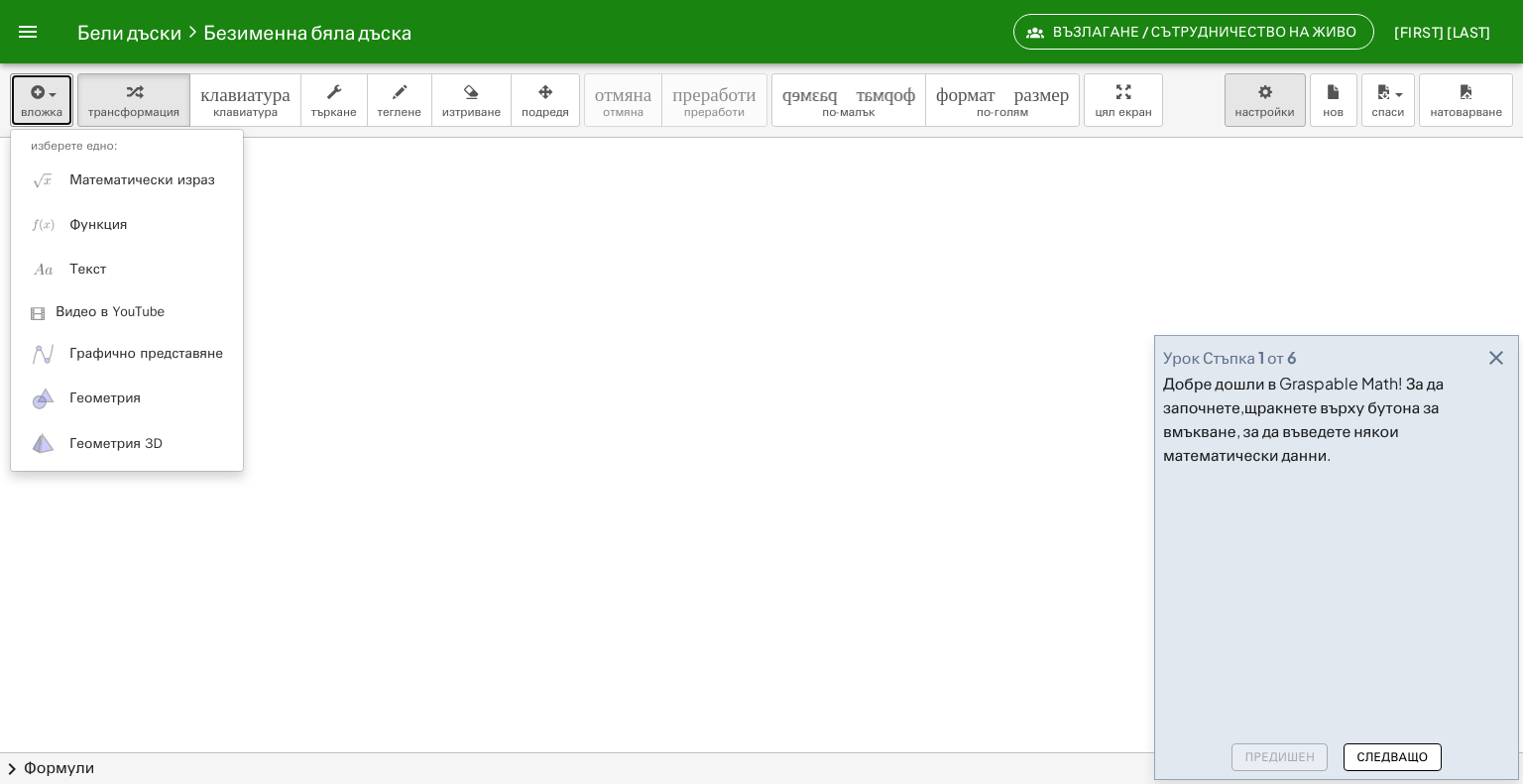 click on "Бели дъски     Безименна бяла дъска Възлагане / Сътрудничество на живо Валя Витковска Разбираеми математически  дейности Започнете Банка с дейности Възложена работа Класове Бели дъски Премиум! Референция Профил Урок Стъпка 1 от 6 Добре дошли в Graspable Math! За да започнете,  щракнете върху бутона за вмъкване  , за да въведете някои математически данни. Предишен Следващо   вложка изберете едно: Математически израз Функция Текст Видео в YouTube Графично представяне Геометрия Геометрия 3D трансформация клавиатура клавиатура търкане теглене изтриване   × +" at bounding box center [762, 447] 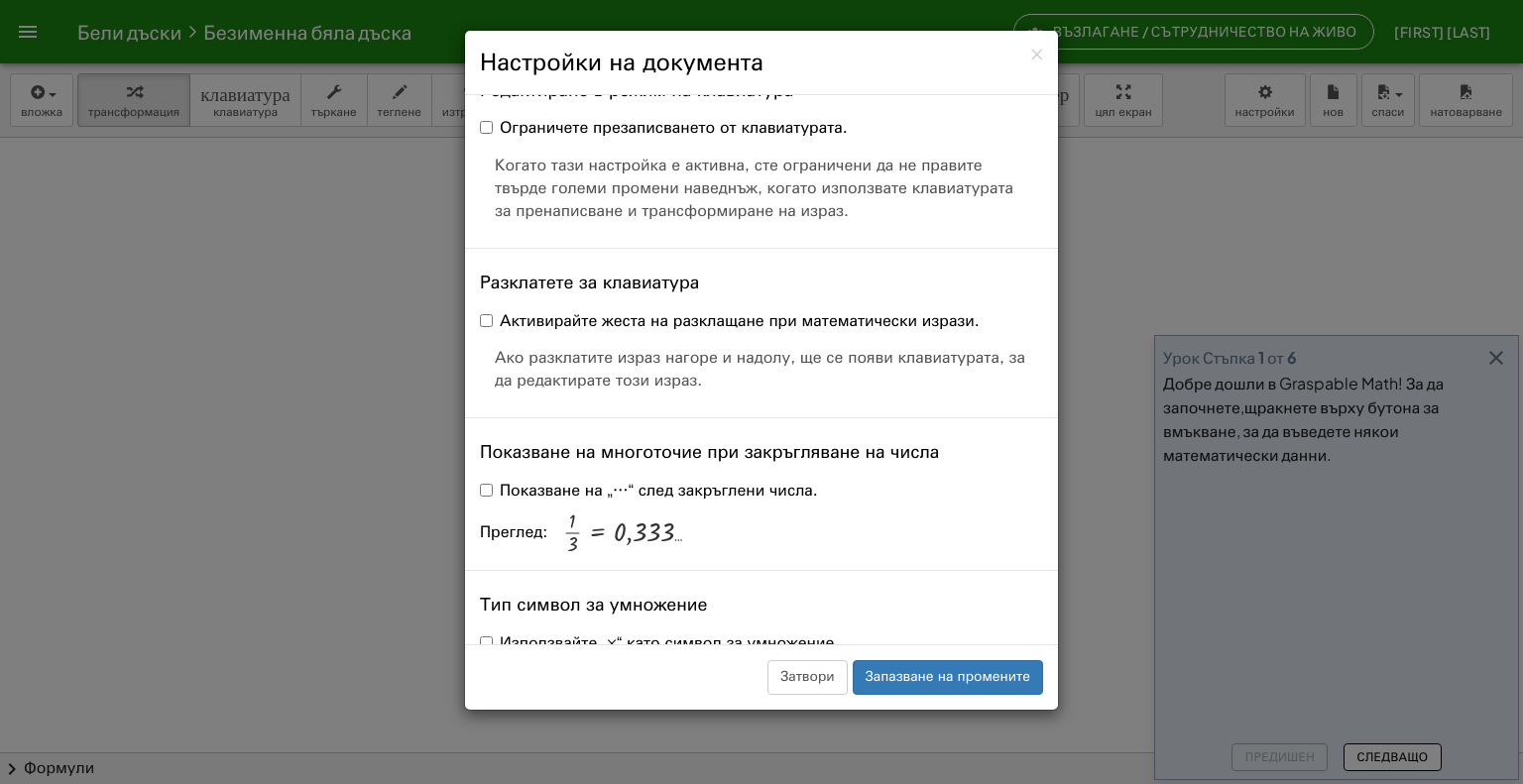 scroll, scrollTop: 4746, scrollLeft: 0, axis: vertical 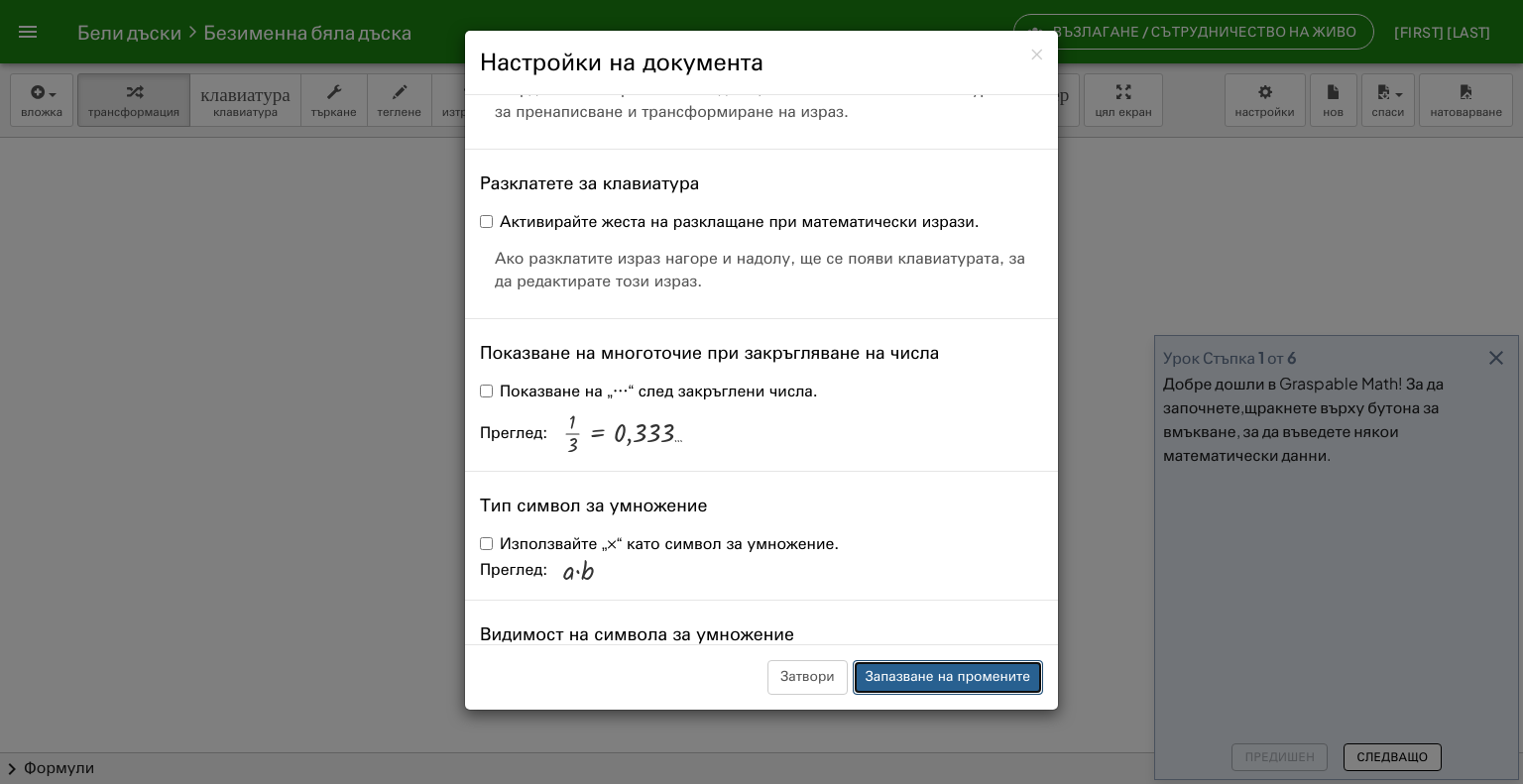 click on "Запазване на промените" at bounding box center [948, 677] 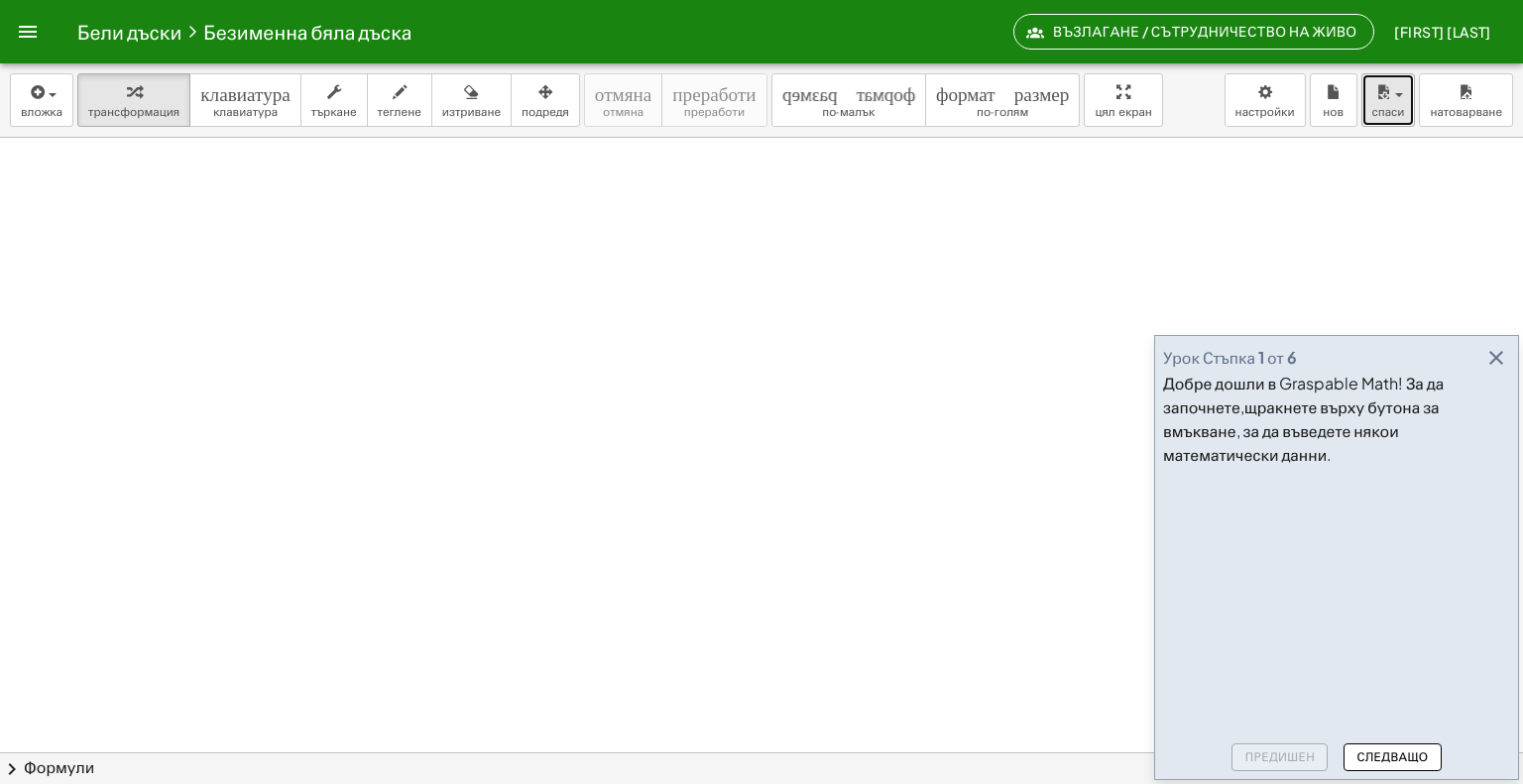 click at bounding box center [1388, 91] 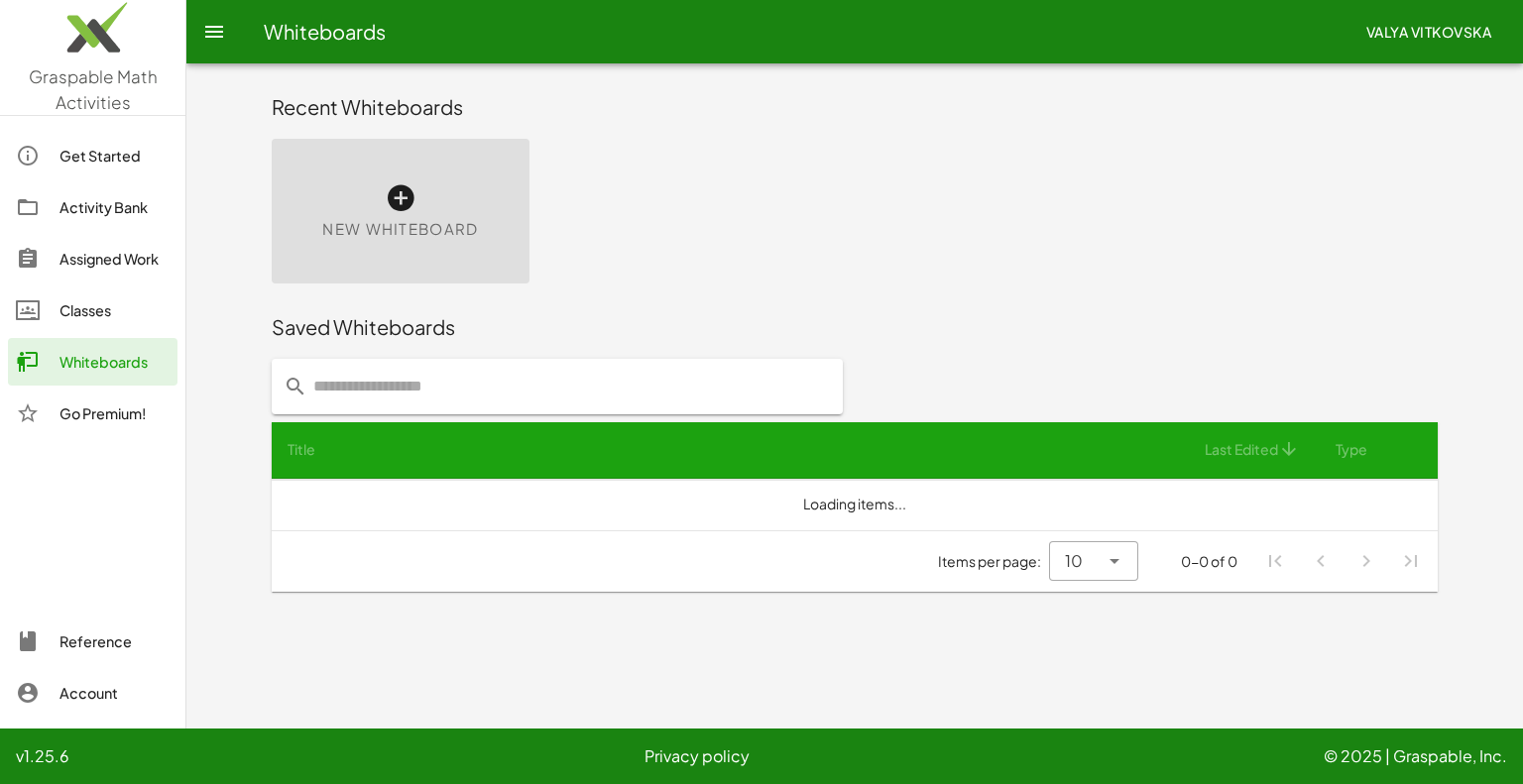 scroll, scrollTop: 0, scrollLeft: 0, axis: both 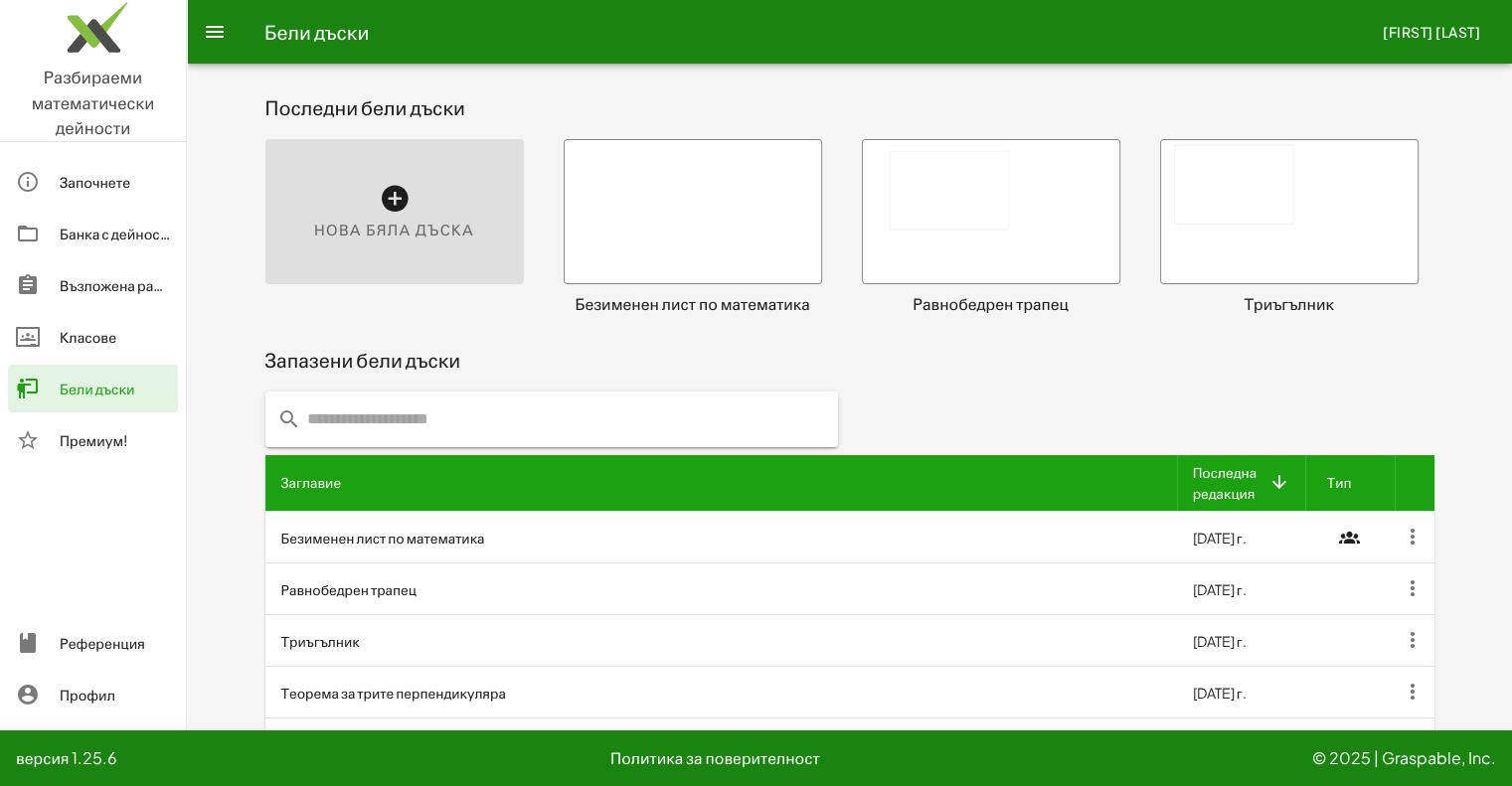 click at bounding box center (991, 212) 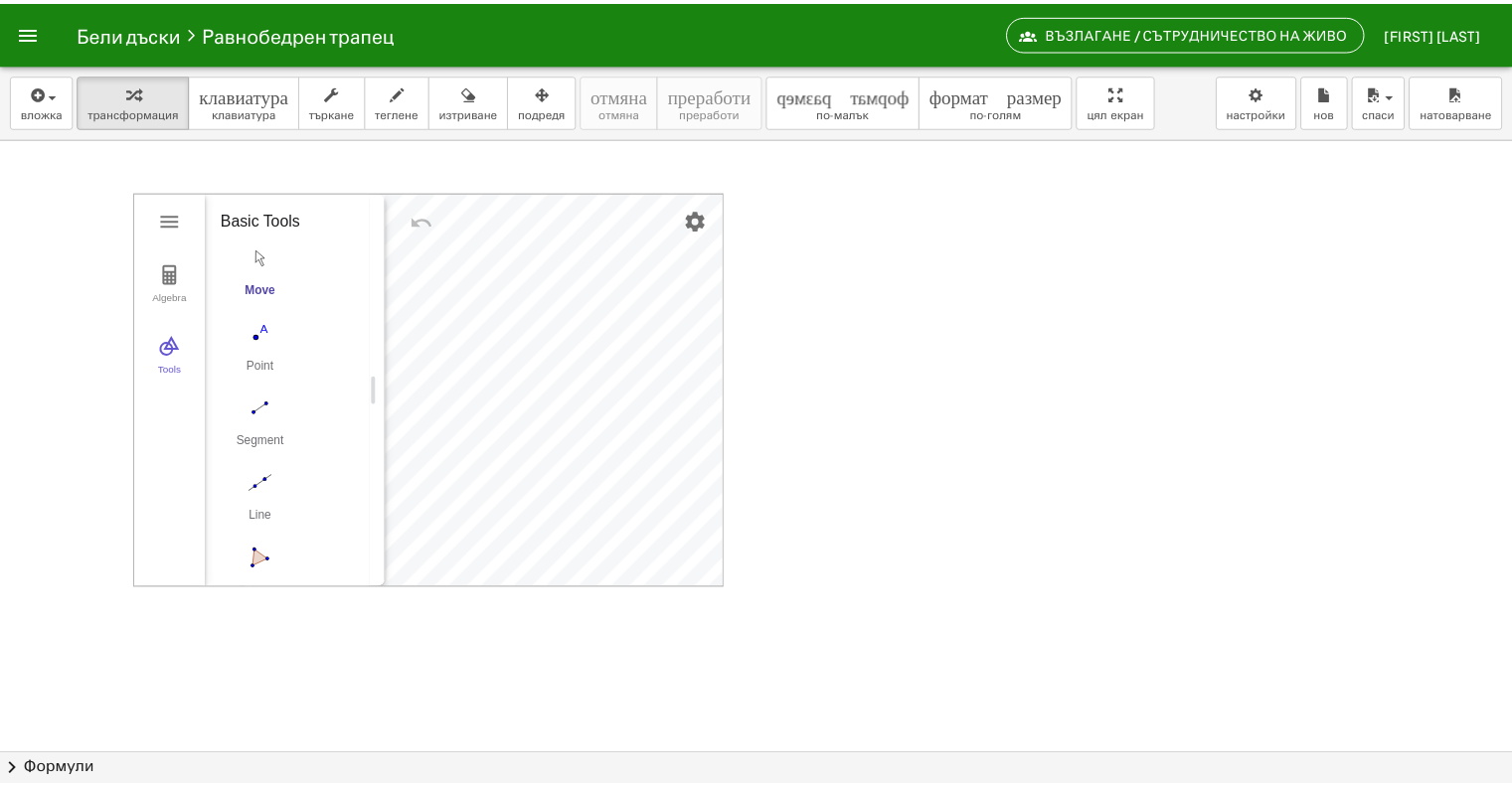 scroll, scrollTop: 1113, scrollLeft: 0, axis: vertical 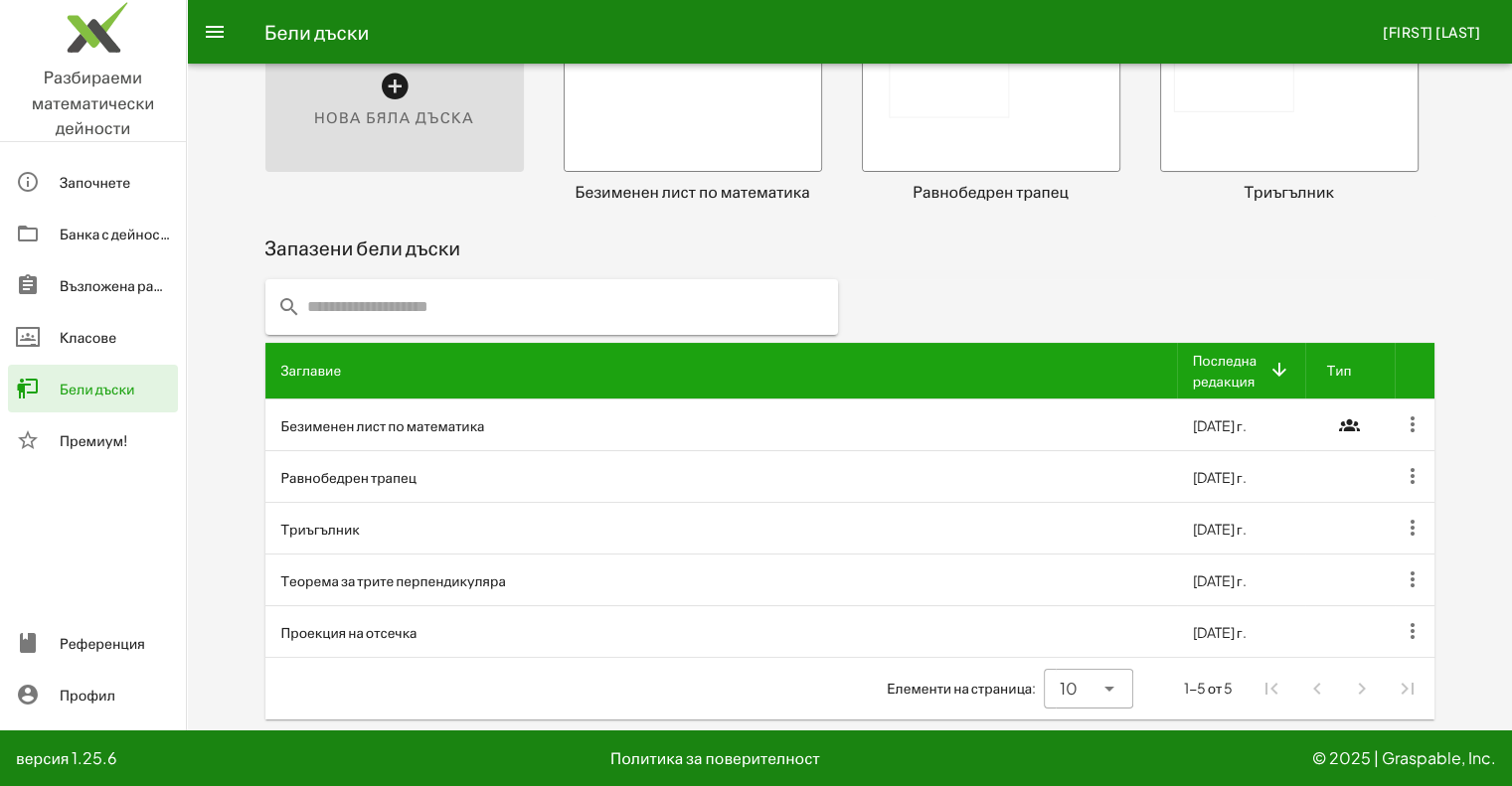 click on "Теорема за трите перпендикуляра" at bounding box center (394, 580) 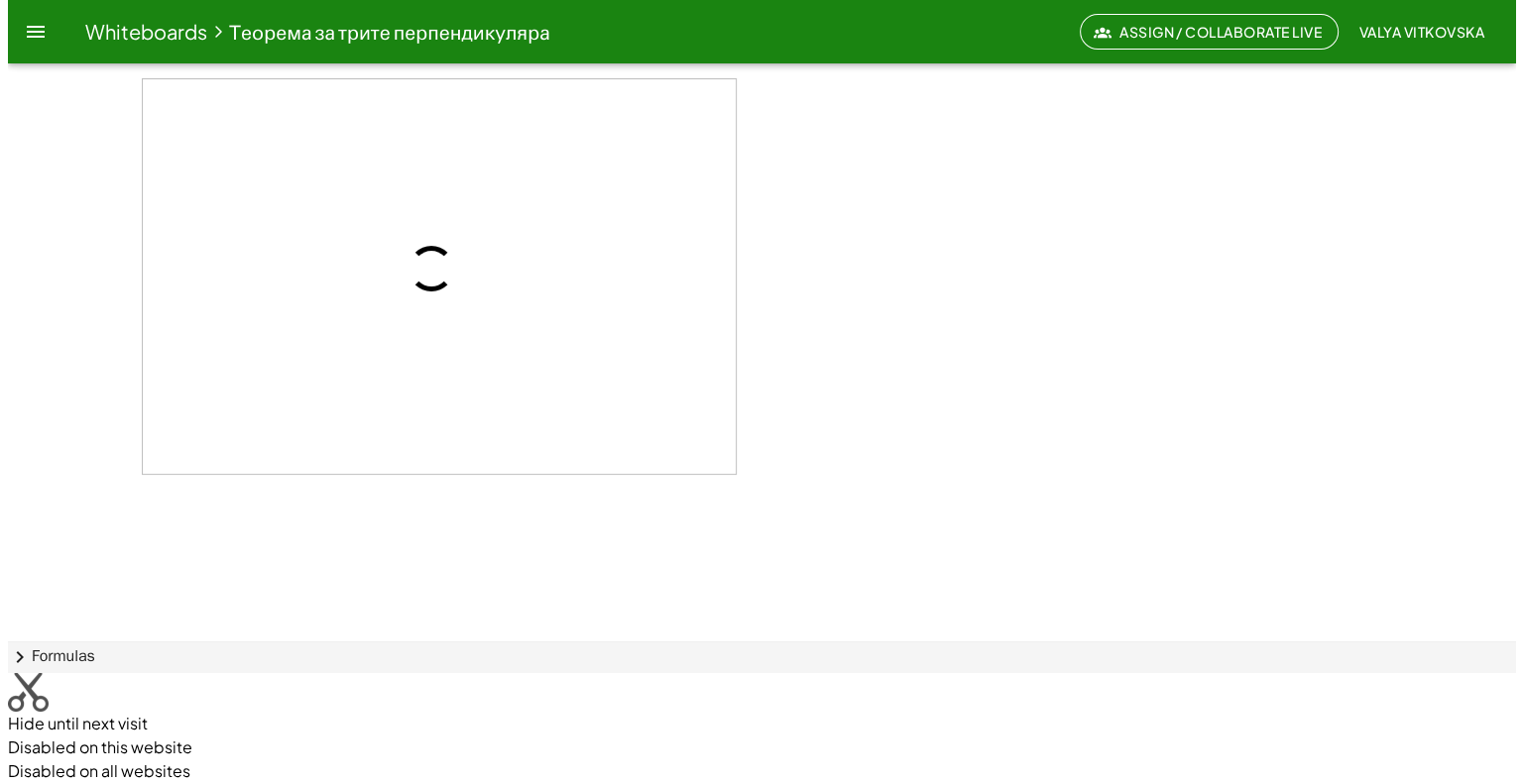 scroll, scrollTop: 0, scrollLeft: 0, axis: both 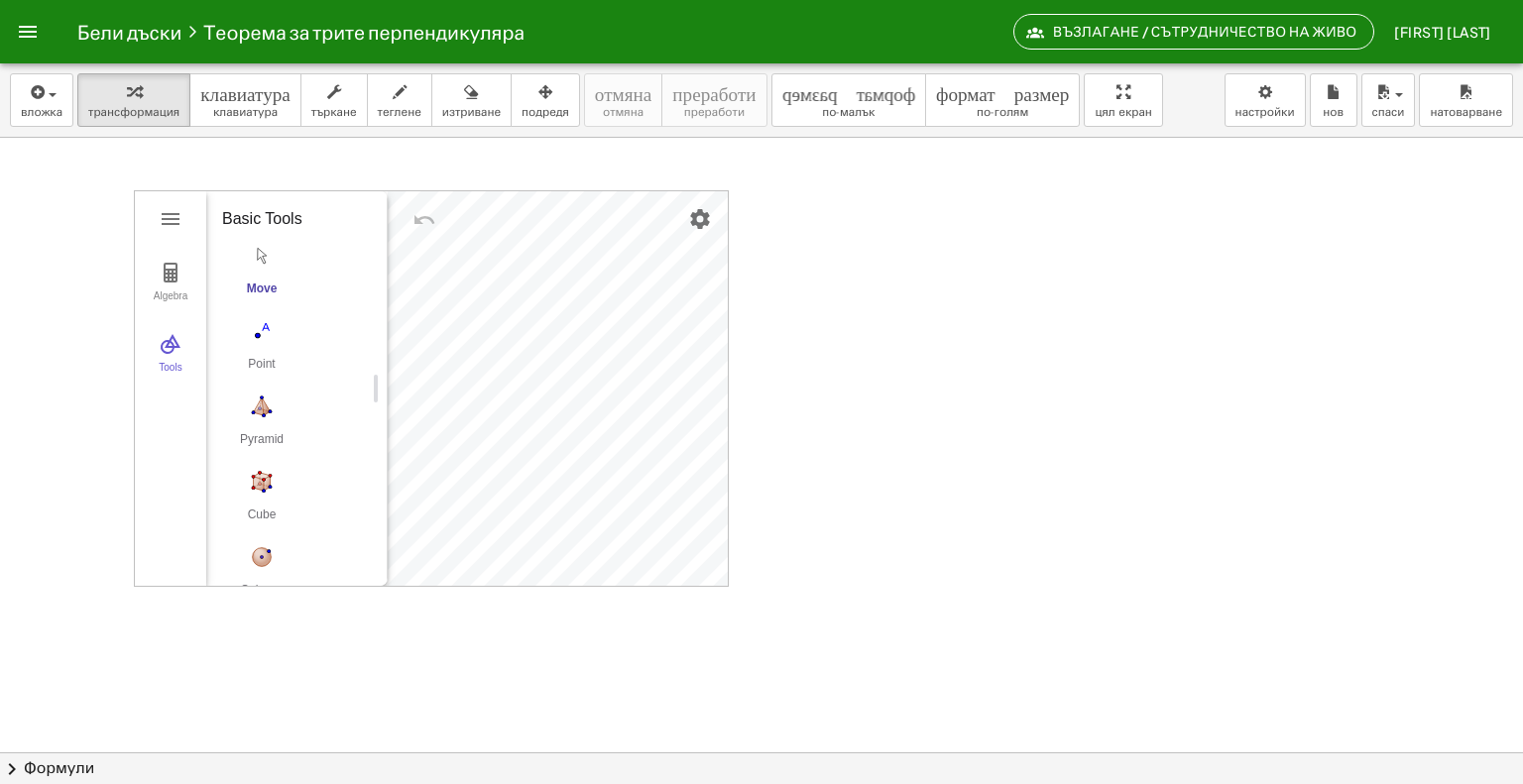 click at bounding box center (262, 256) 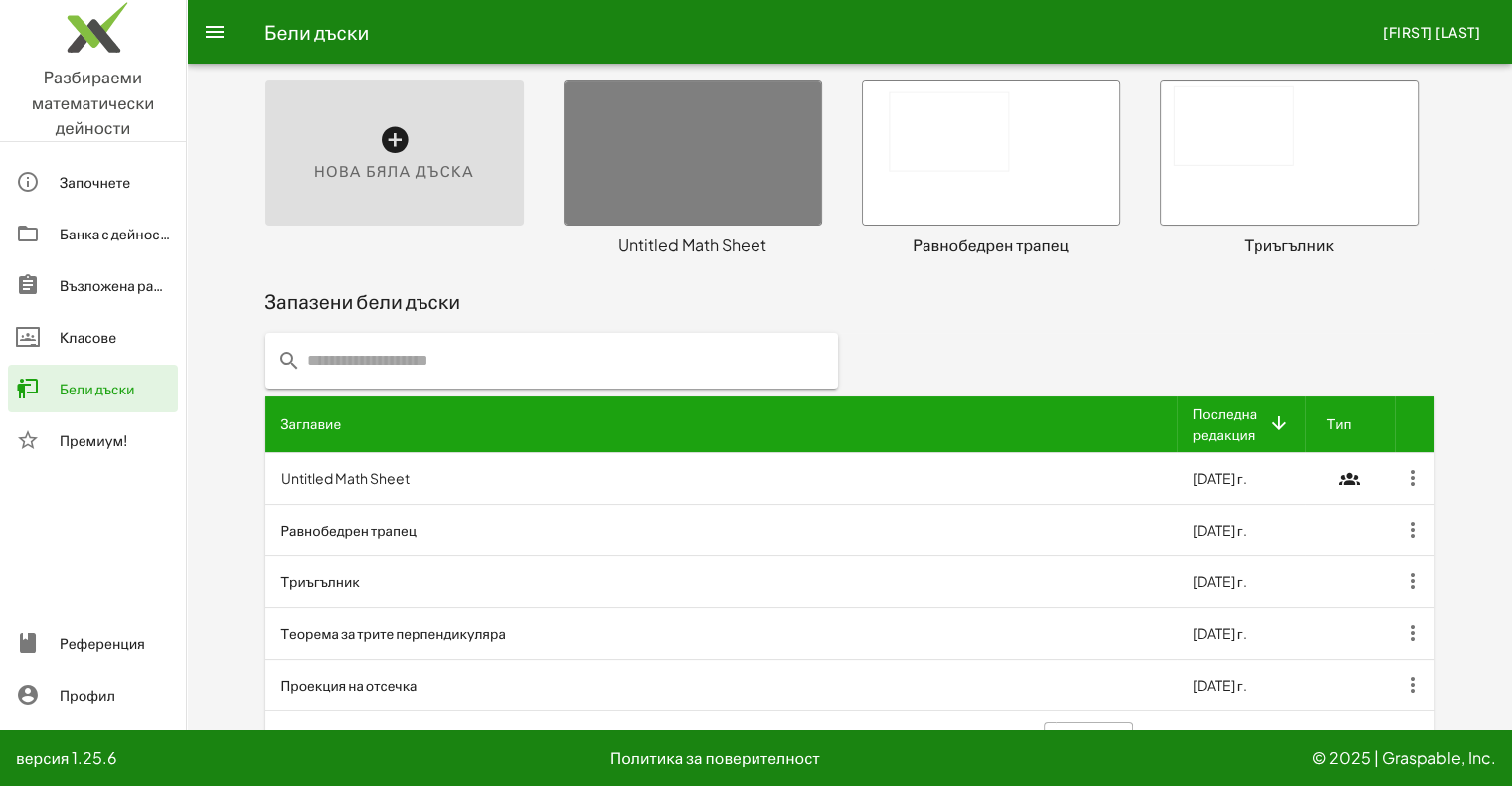 scroll, scrollTop: 112, scrollLeft: 0, axis: vertical 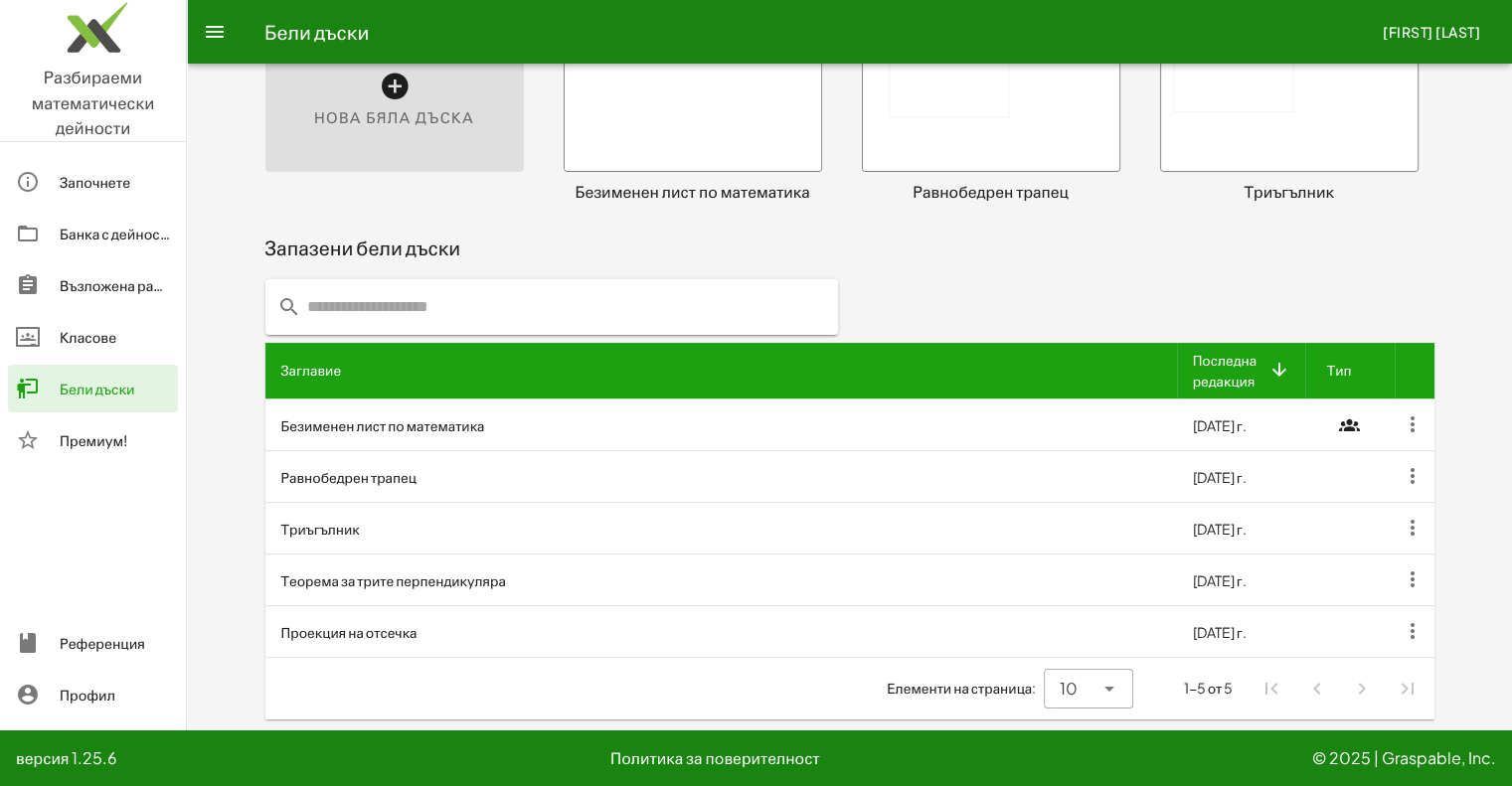 click on "Проекция на отсечка" at bounding box center [349, 632] 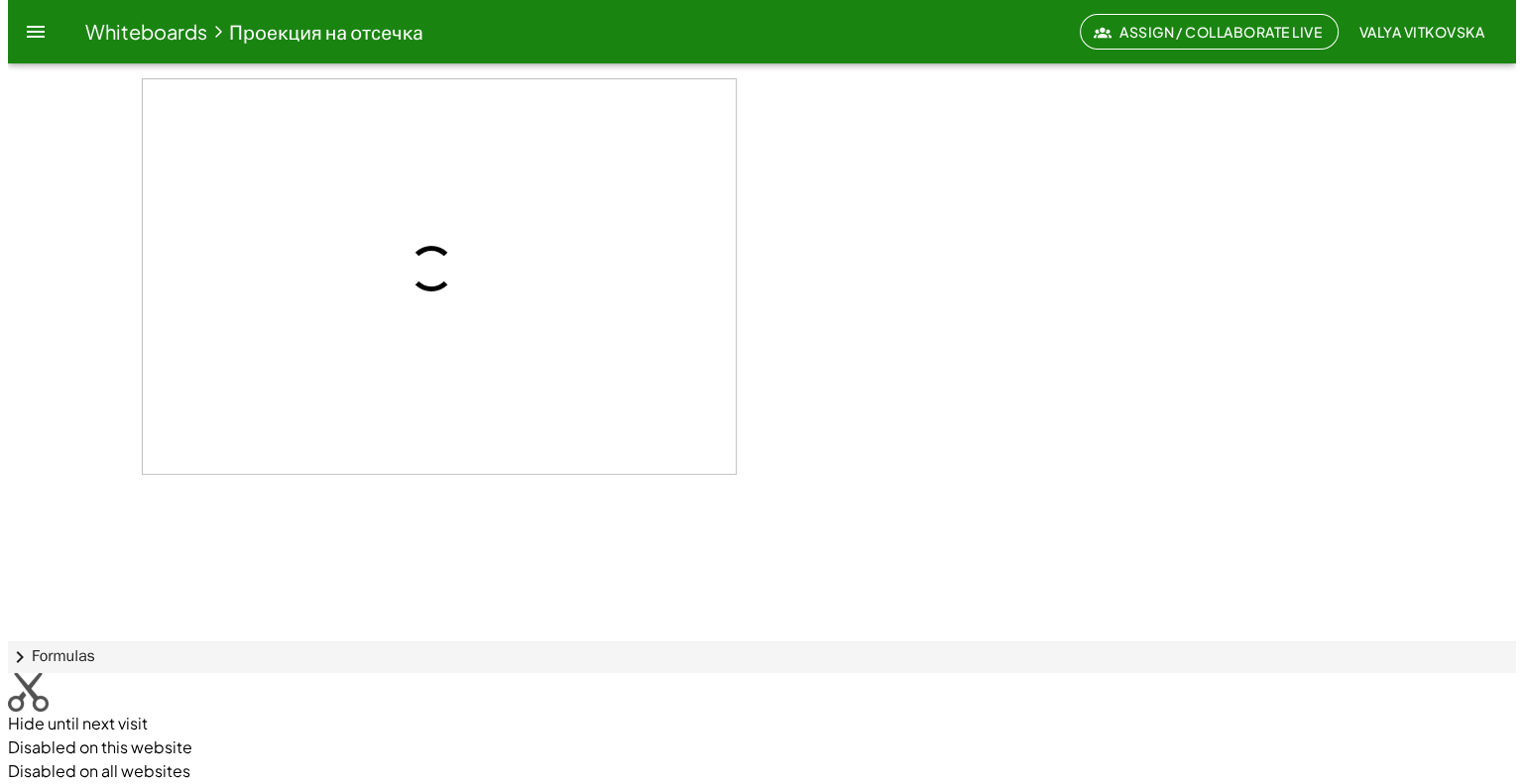 scroll, scrollTop: 0, scrollLeft: 0, axis: both 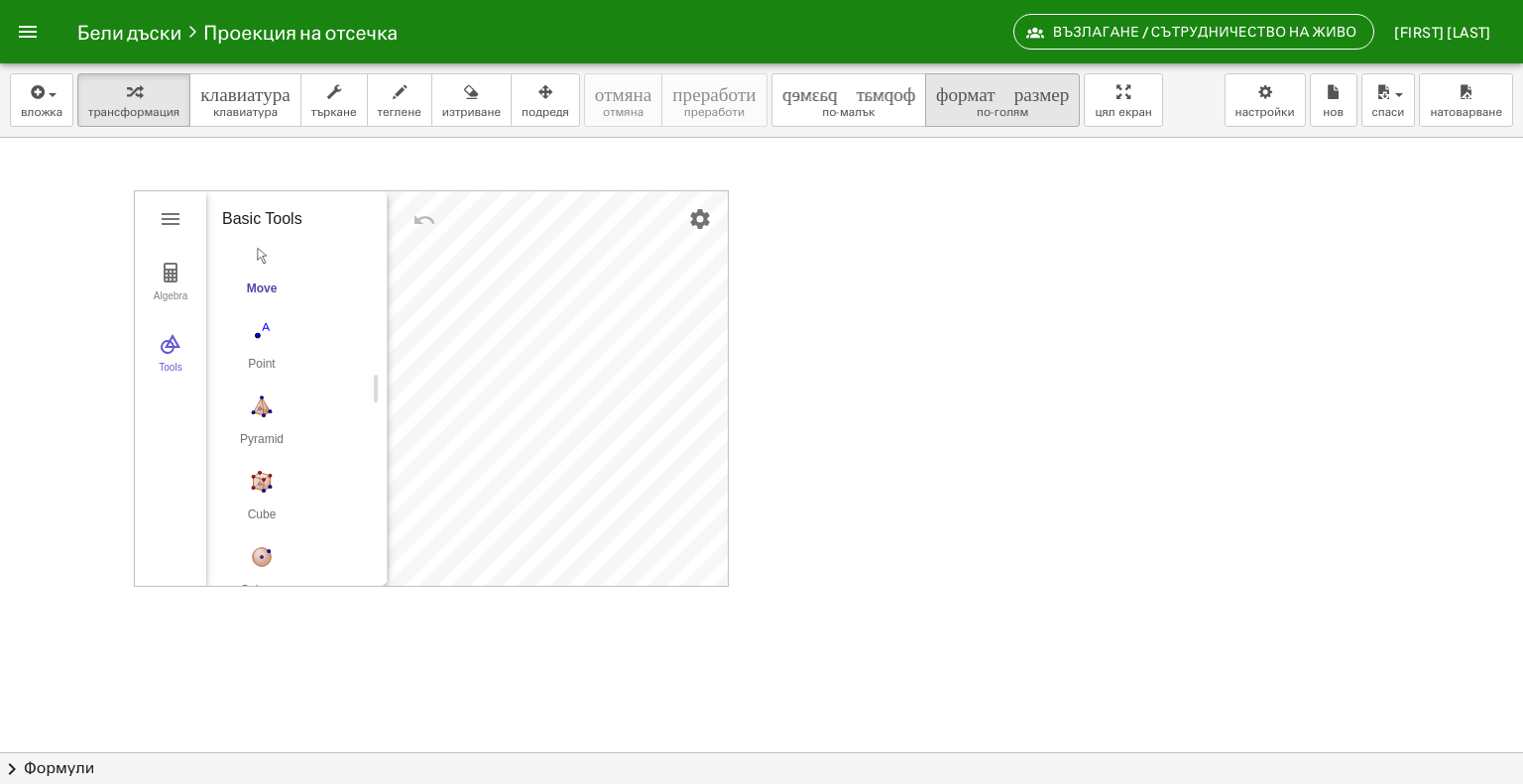 click on "формат_размер" at bounding box center [1002, 91] 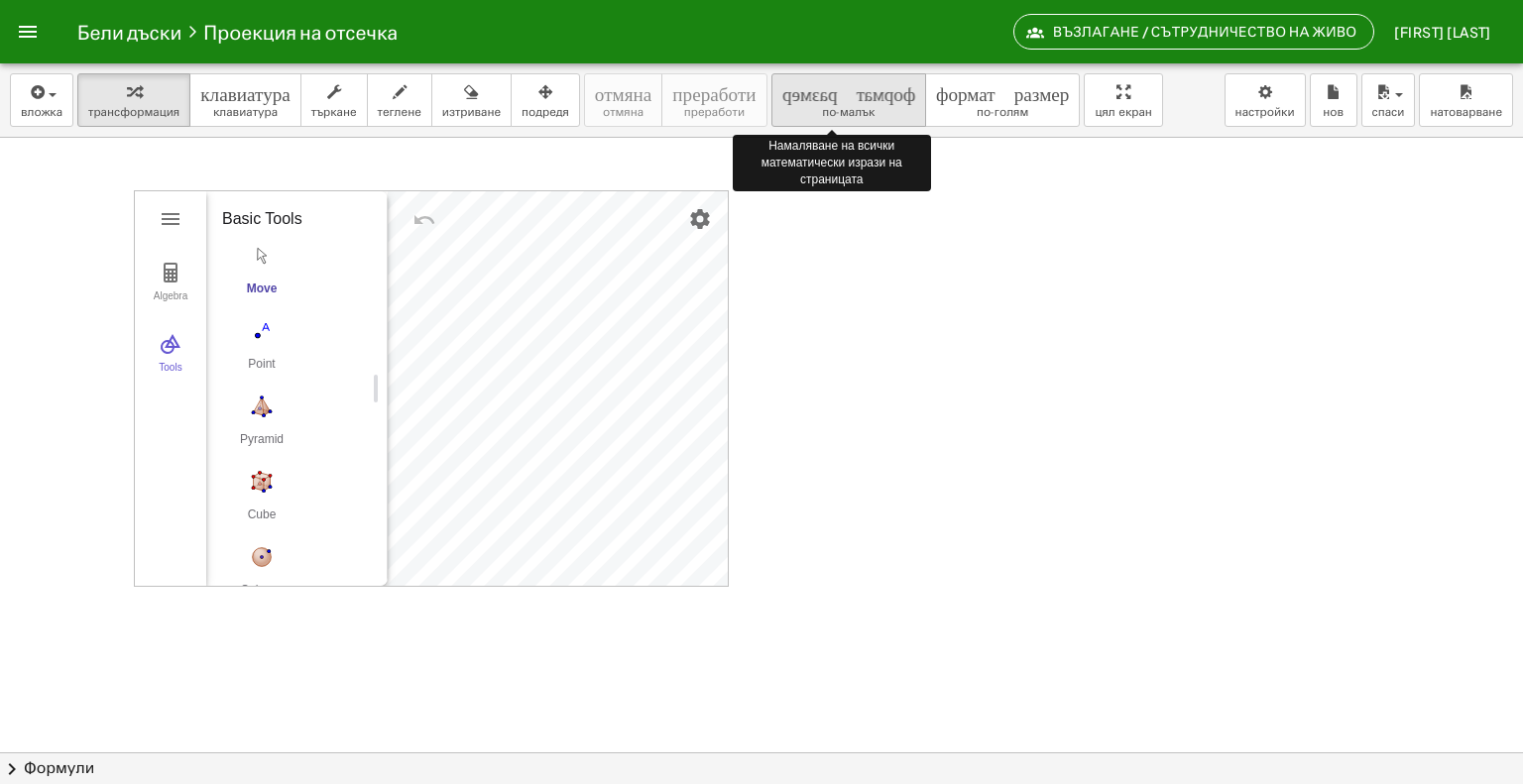 click on "по-малък" at bounding box center [848, 112] 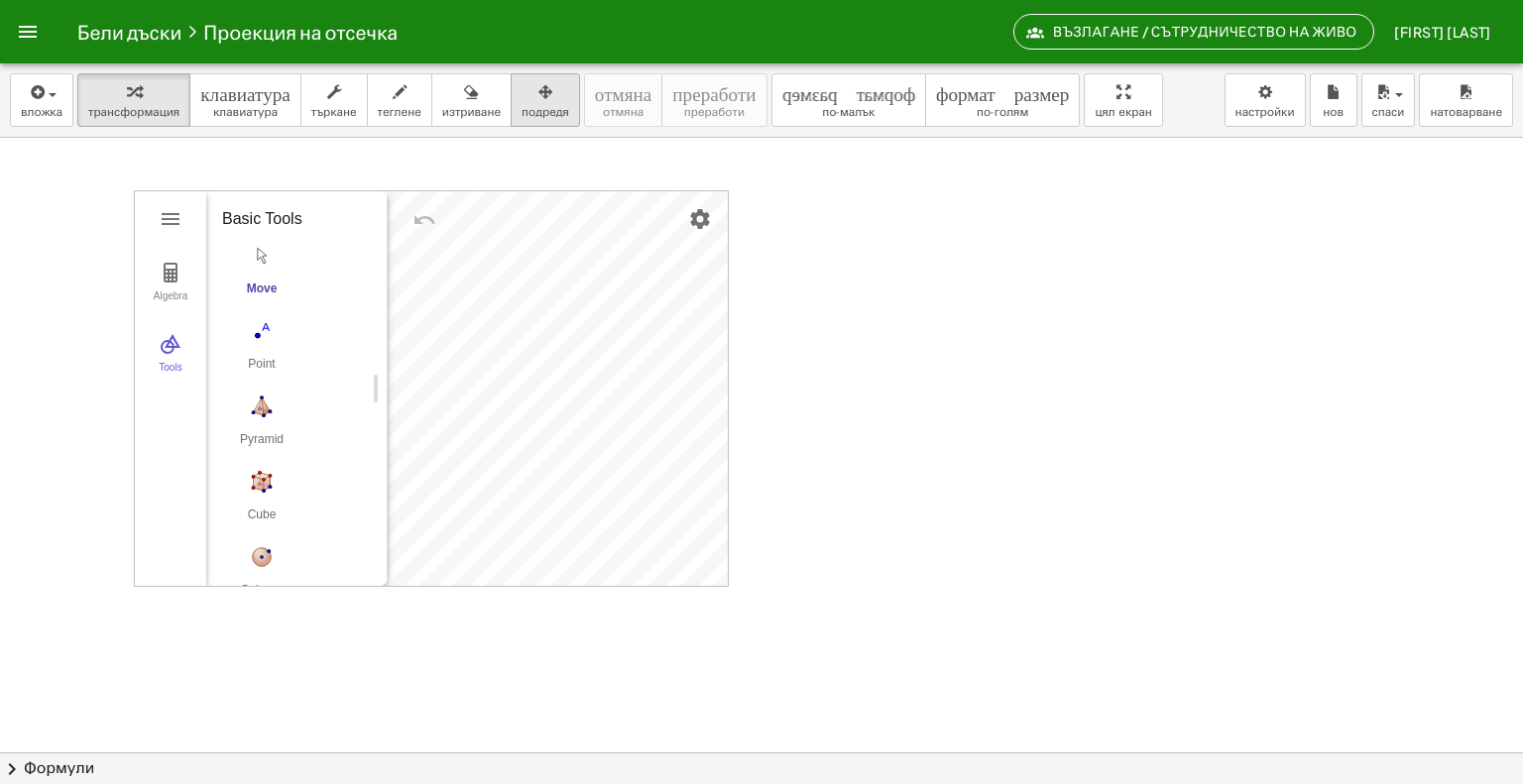 click at bounding box center [545, 92] 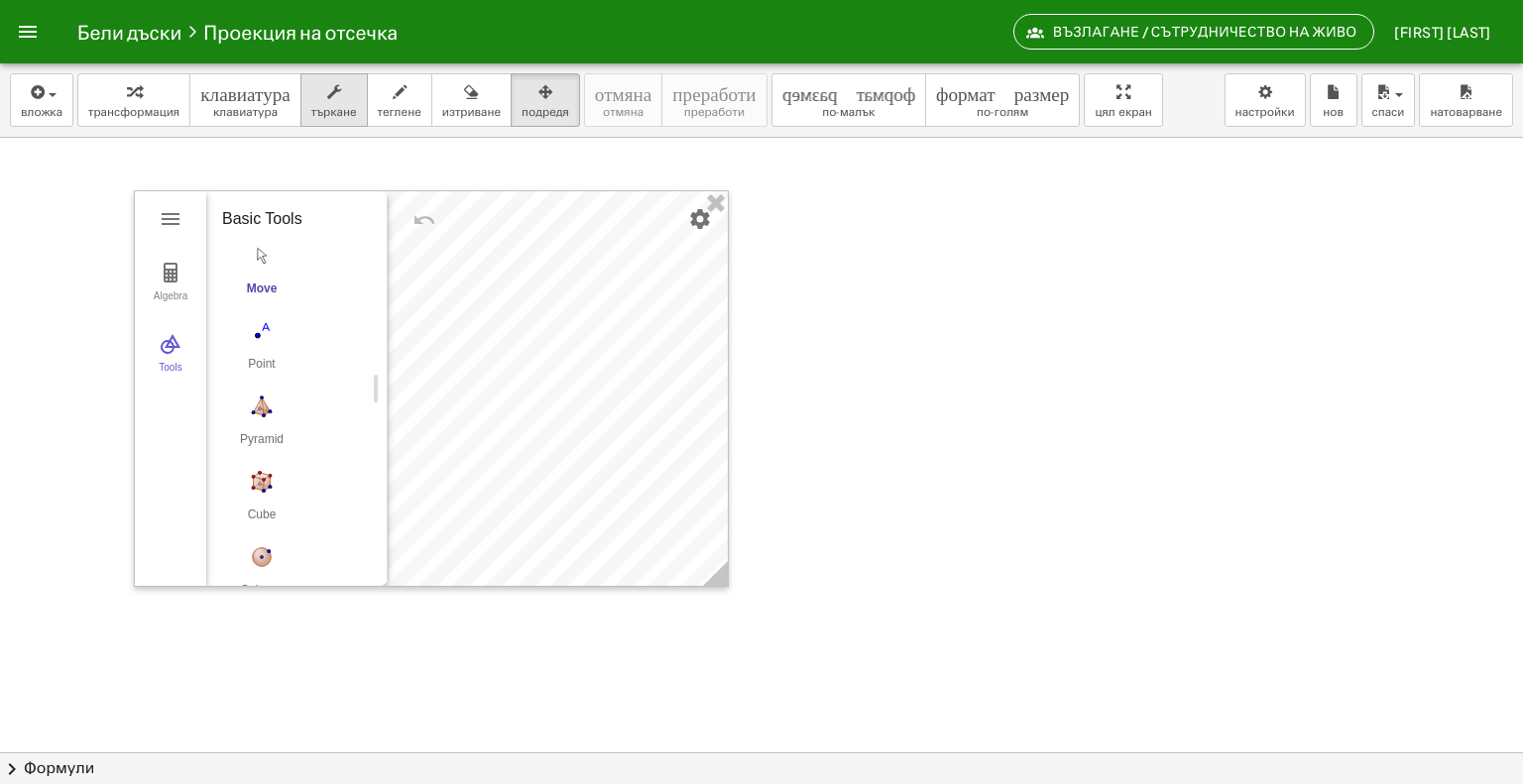 click at bounding box center [334, 92] 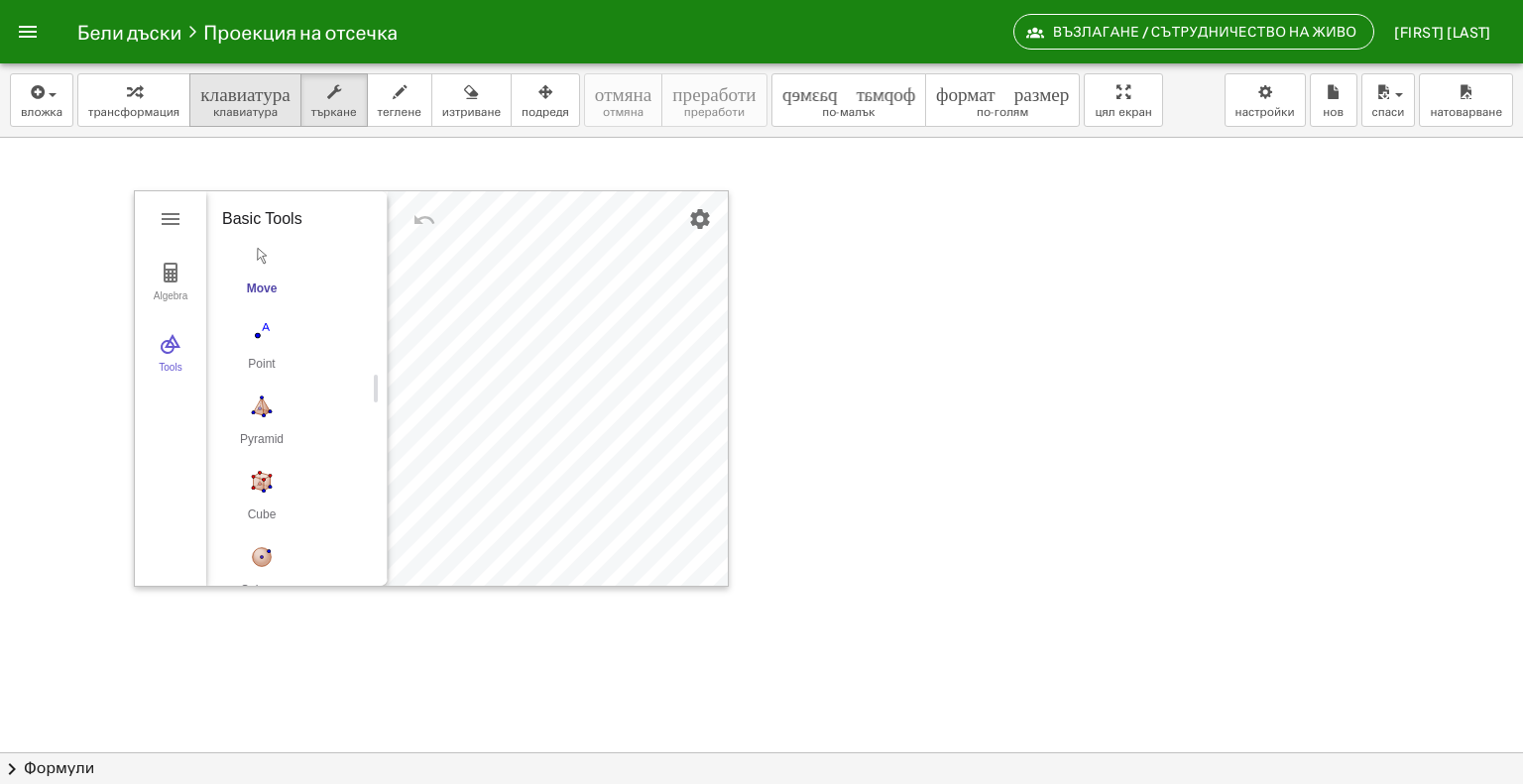 click on "клавиатура" at bounding box center [245, 112] 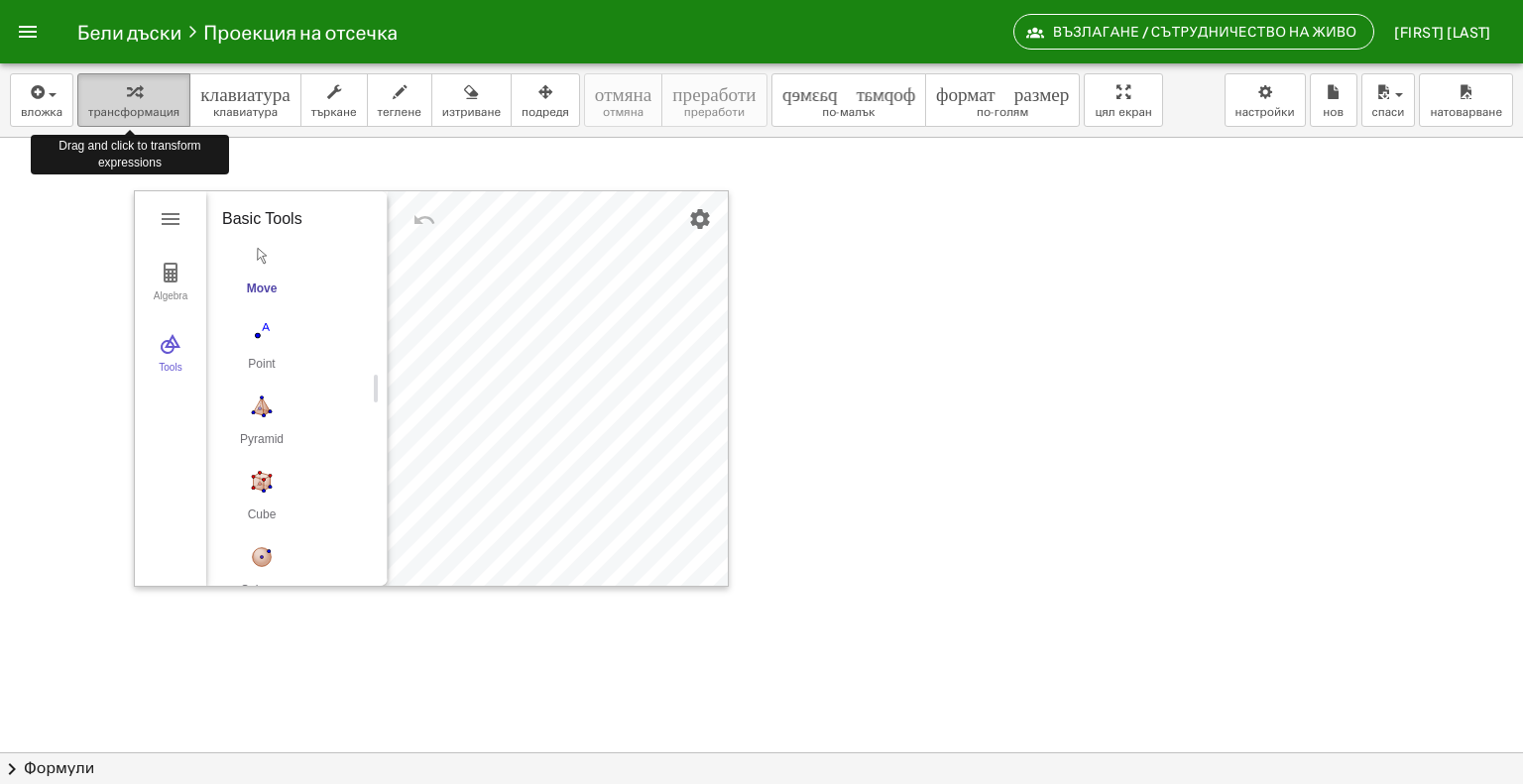 click on "трансформация" at bounding box center [134, 112] 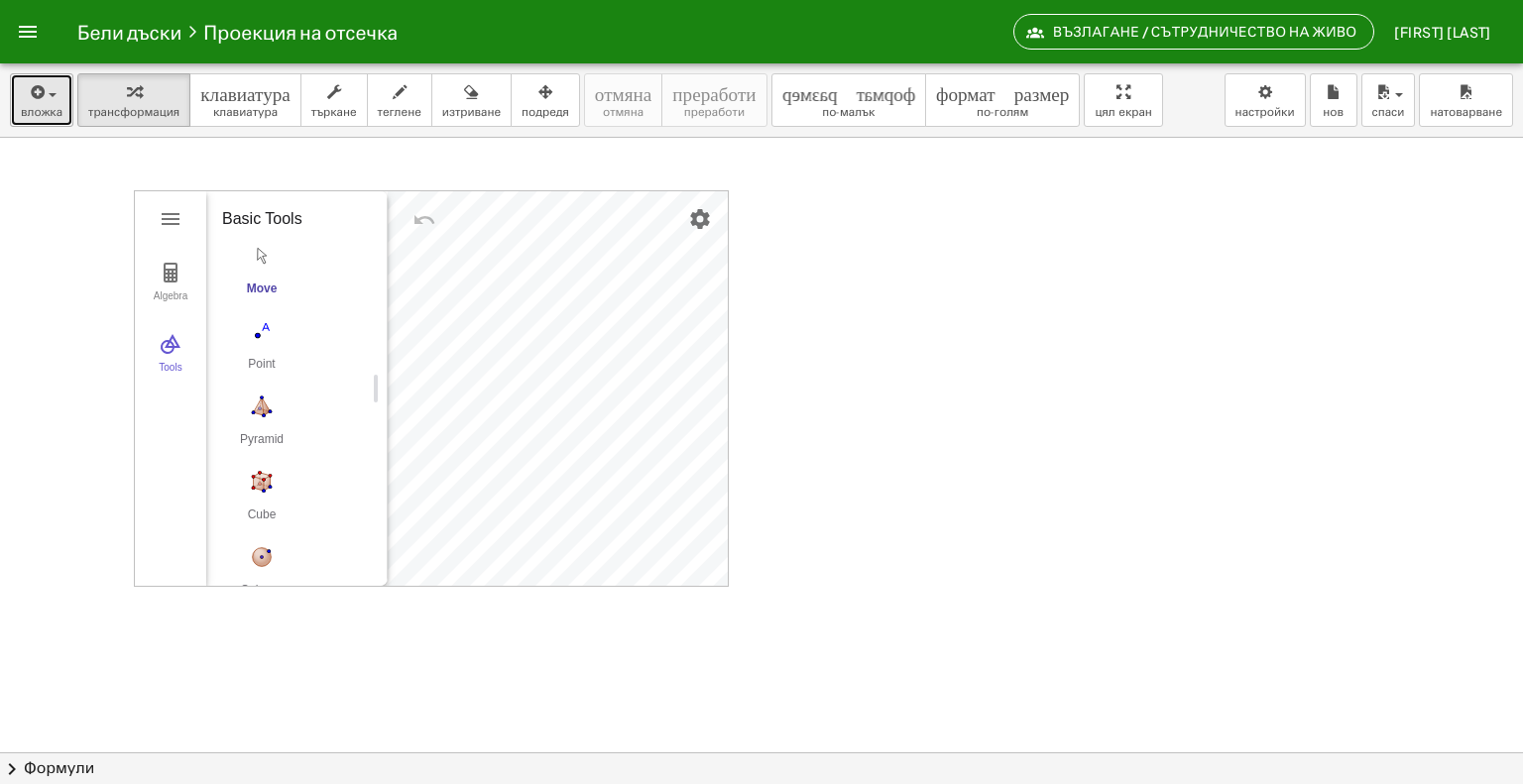 click on "вложка" at bounding box center [42, 112] 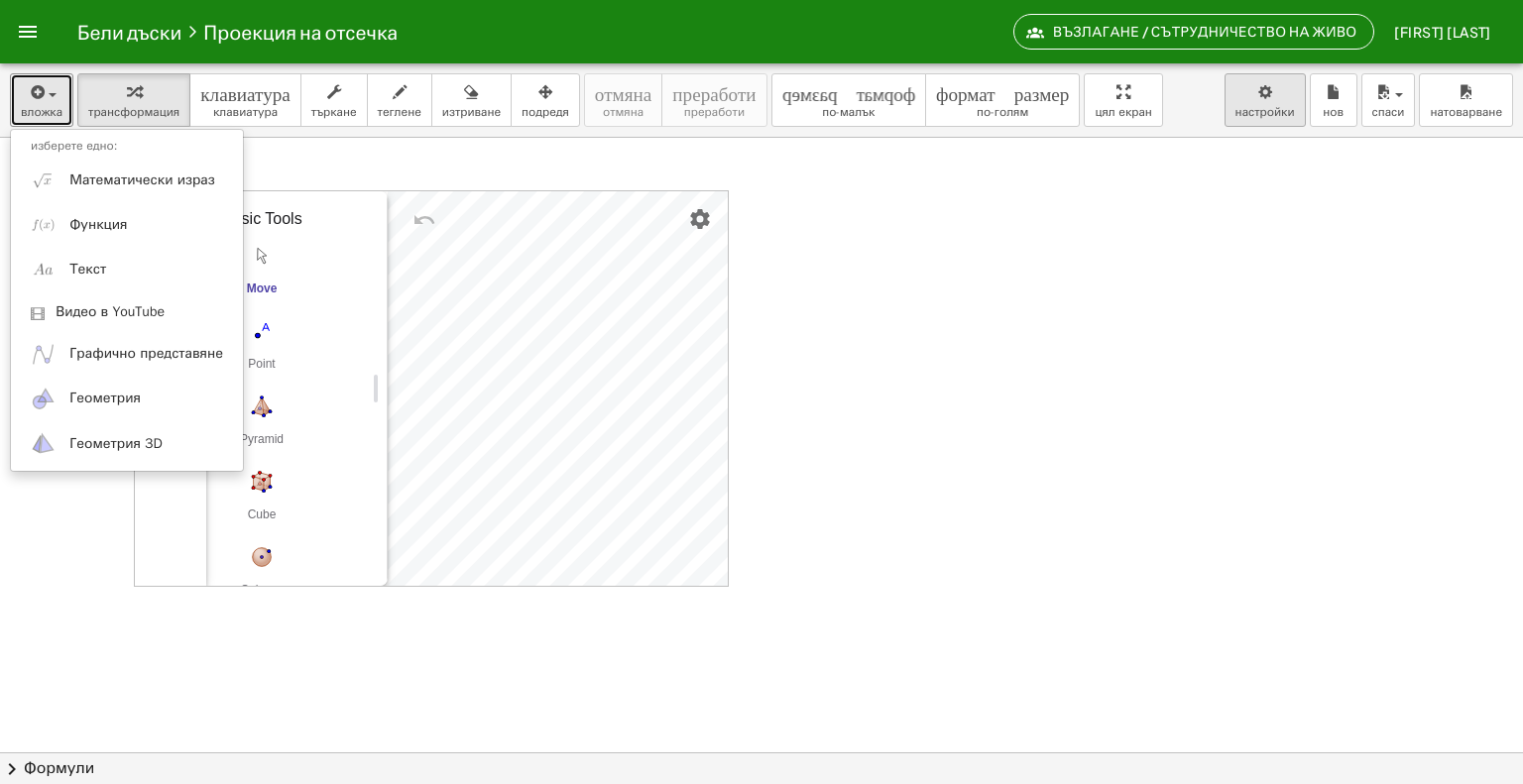 click on "Бели дъски     Проекция на отсечка Възлагане / Сътрудничество на живо Валя Витковска Разбираеми математически  дейности Започнете Банка с дейности Възложена работа Класове Бели дъски Премиум! Референция Профил   вложка изберете едно: Математически израз Функция Текст Видео в YouTube Графично представяне Геометрия Геометрия 3D трансформация клавиатура клавиатура търкане теглене изтриване подредя отмяна отмяна преработи преработи формат_размер по-малък формат_размер по-голям цял екран натоварване   спаси нов настройки     Algebra Tools A = (-1.66, -0.33, 3.43) +" at bounding box center (762, 447) 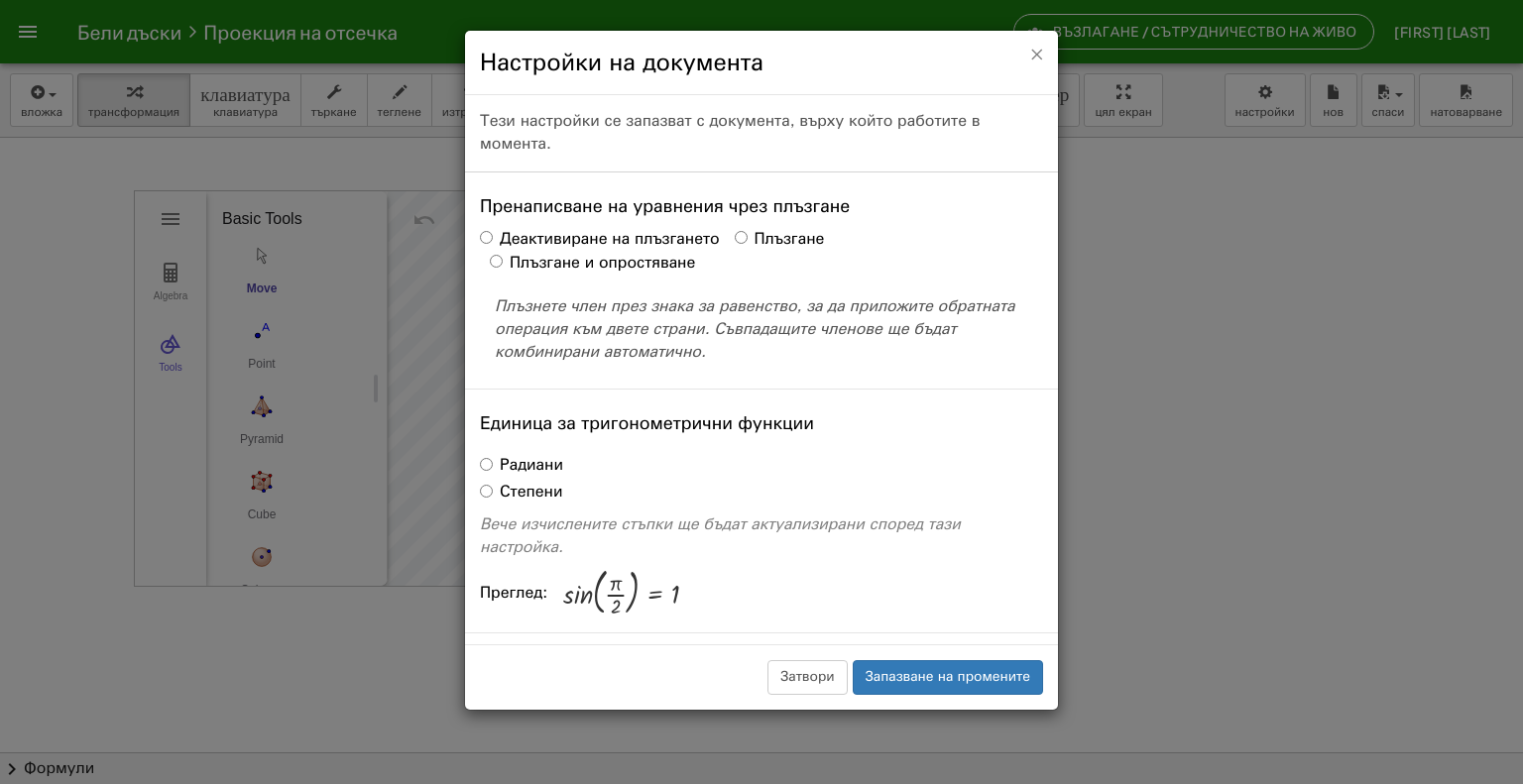 click on "×" at bounding box center (1036, 54) 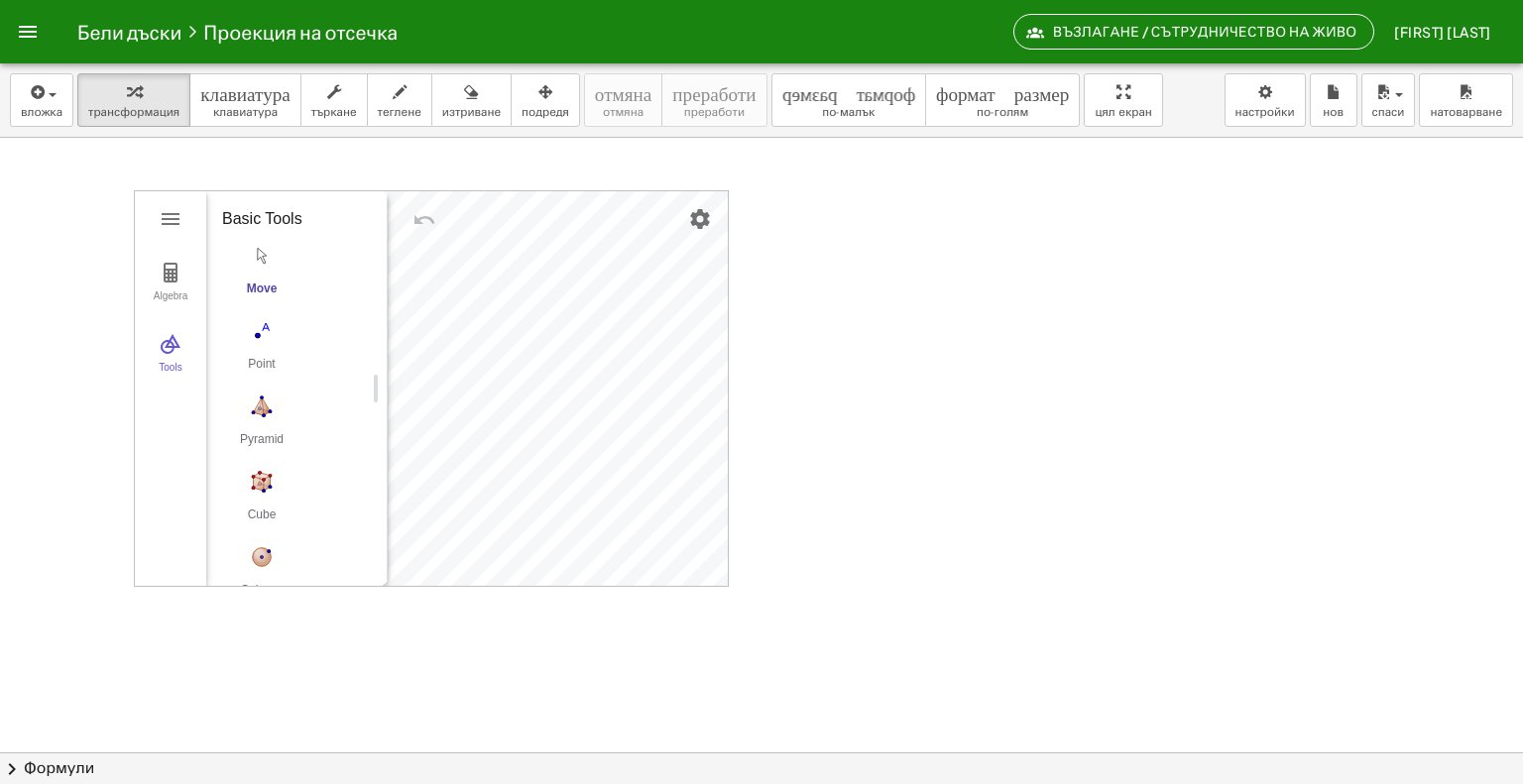 click at bounding box center [28, 32] 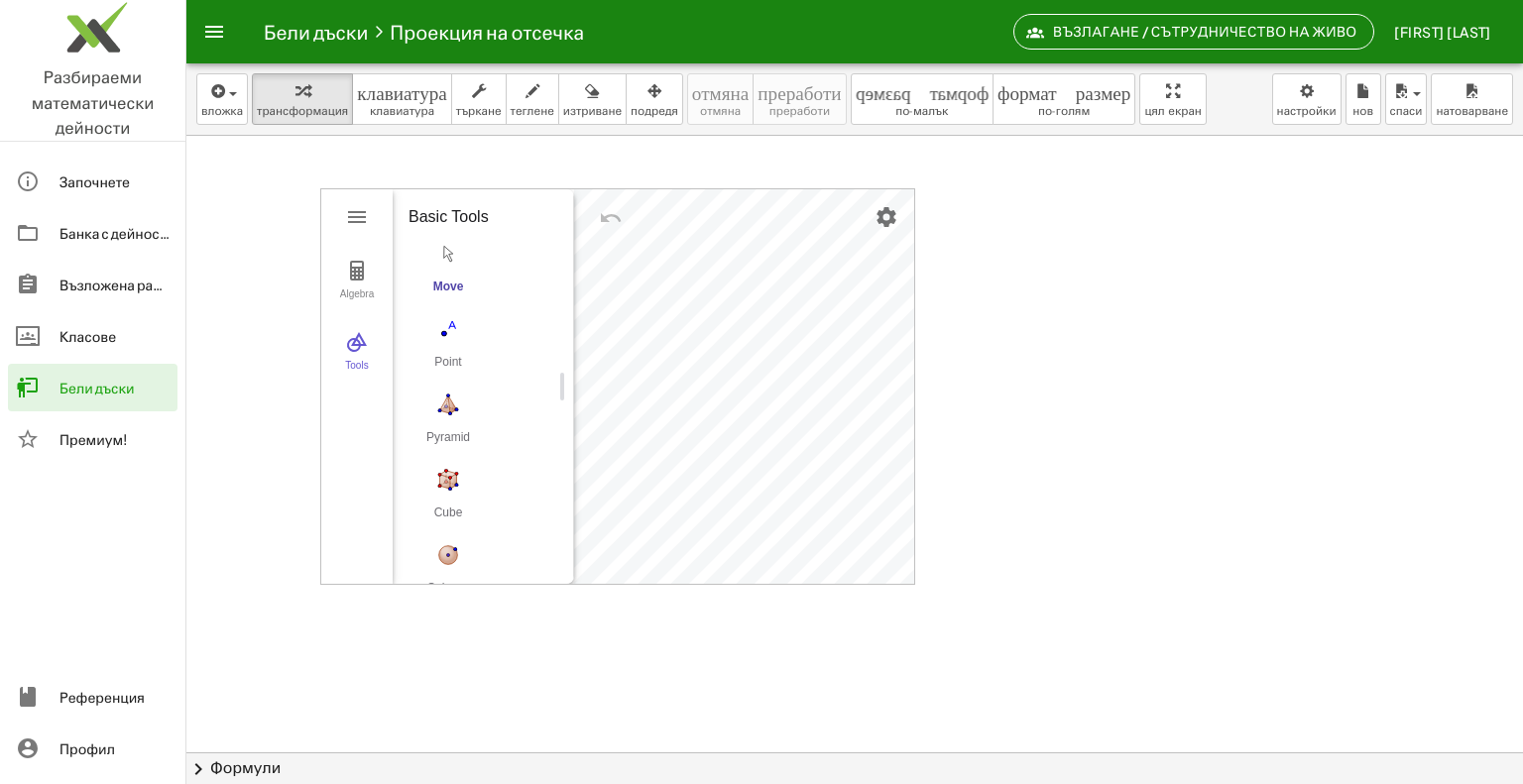 click on "Класове" at bounding box center (87, 336) 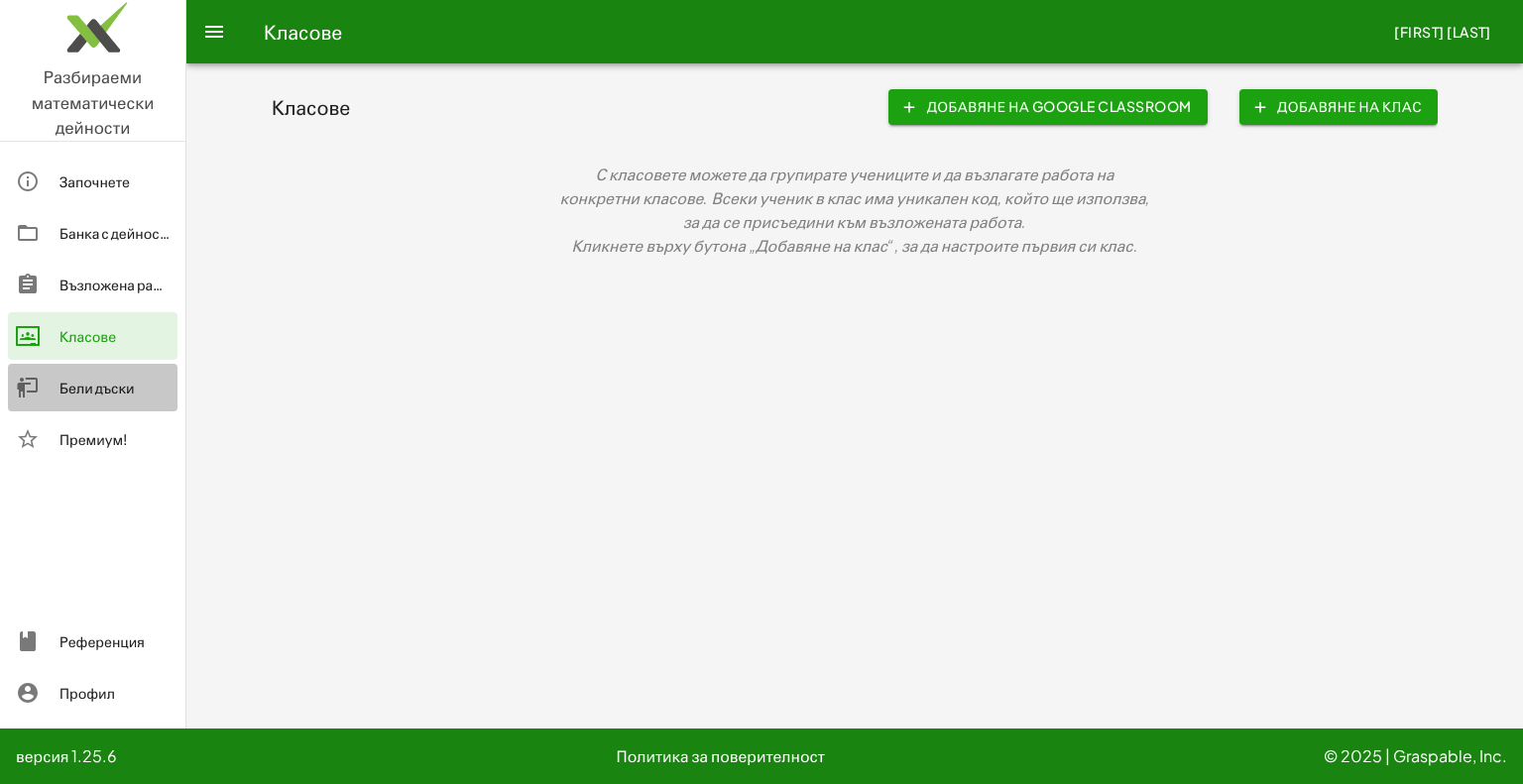 click on "Бели дъски" at bounding box center (97, 388) 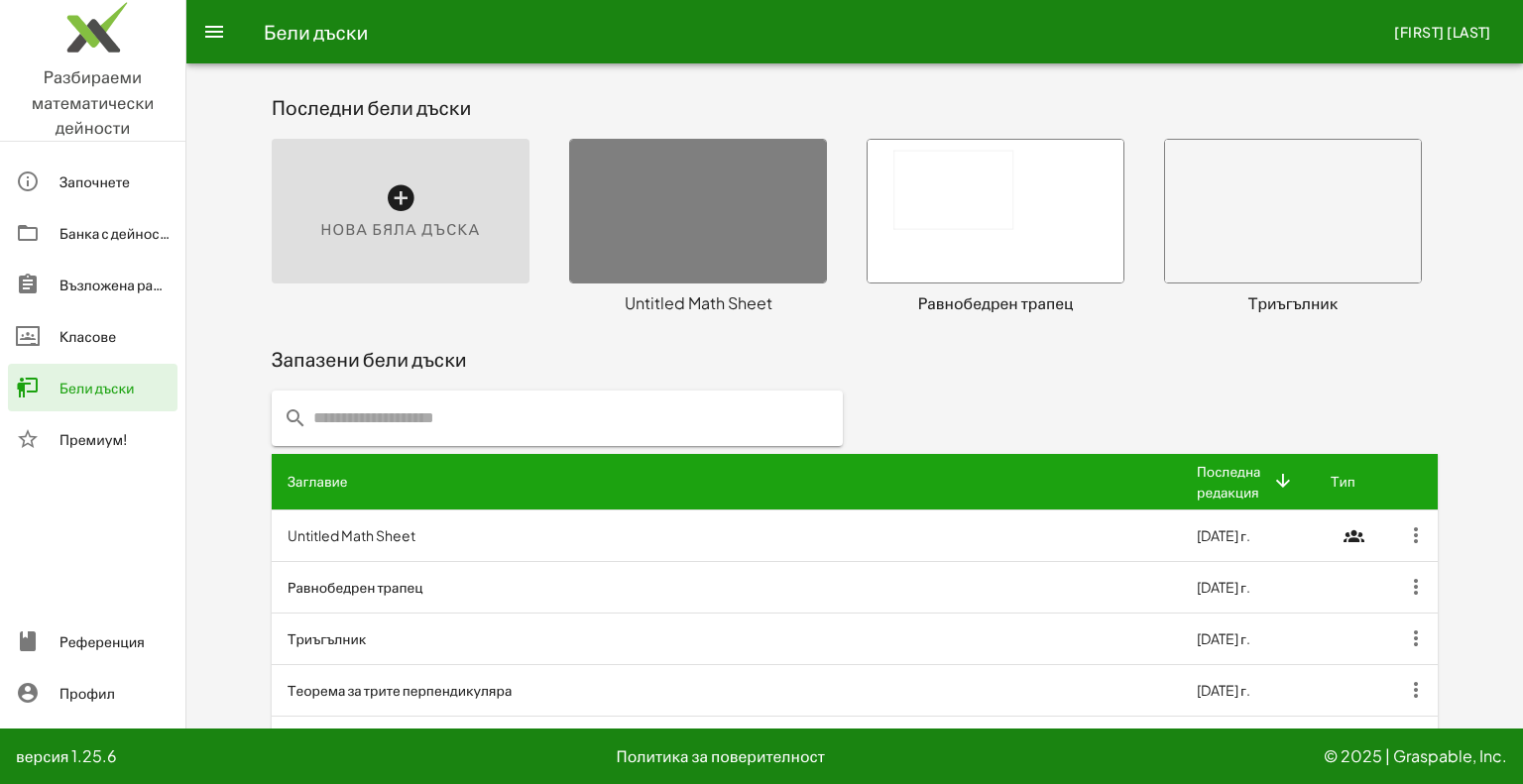 click at bounding box center (401, 198) 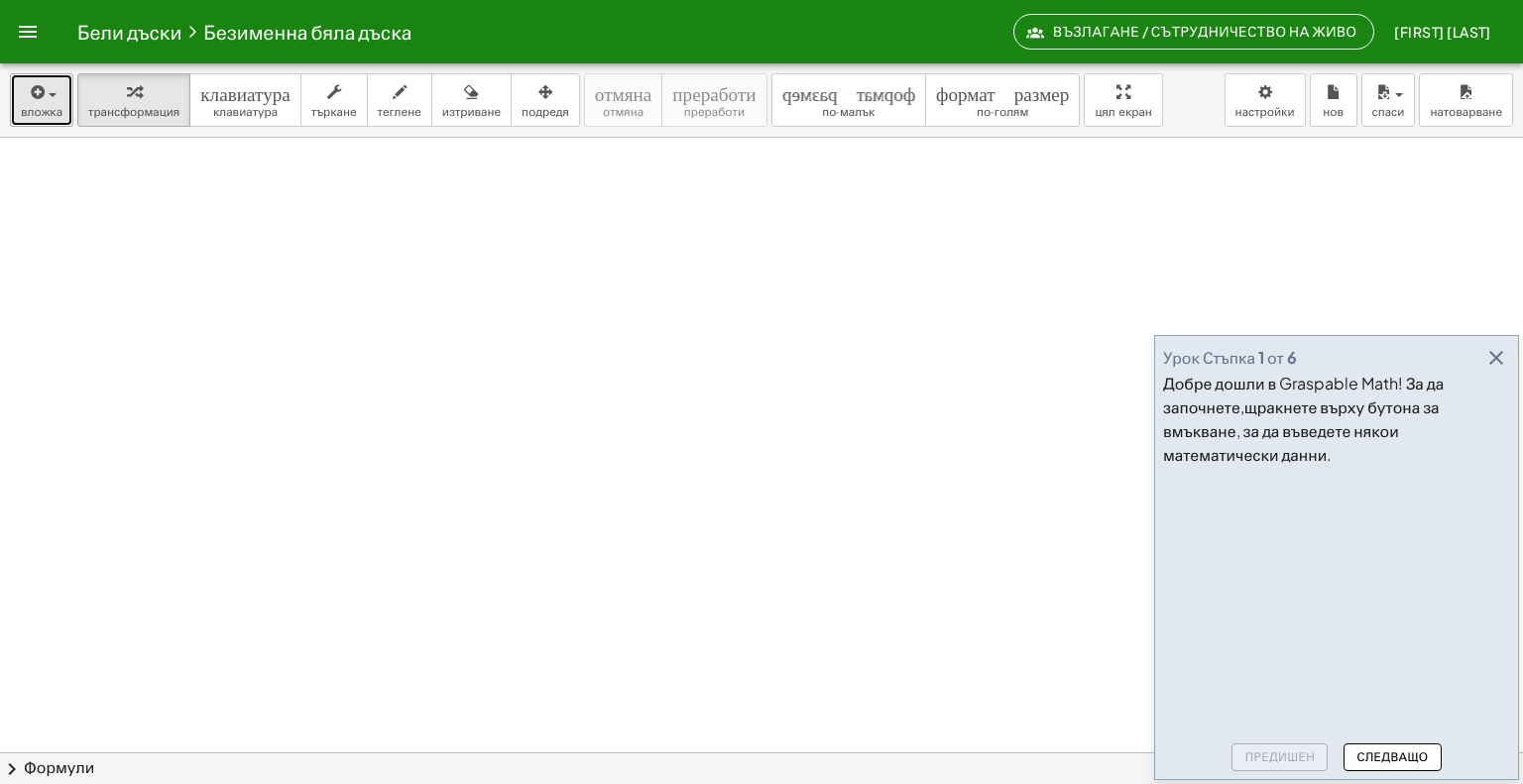click at bounding box center (42, 91) 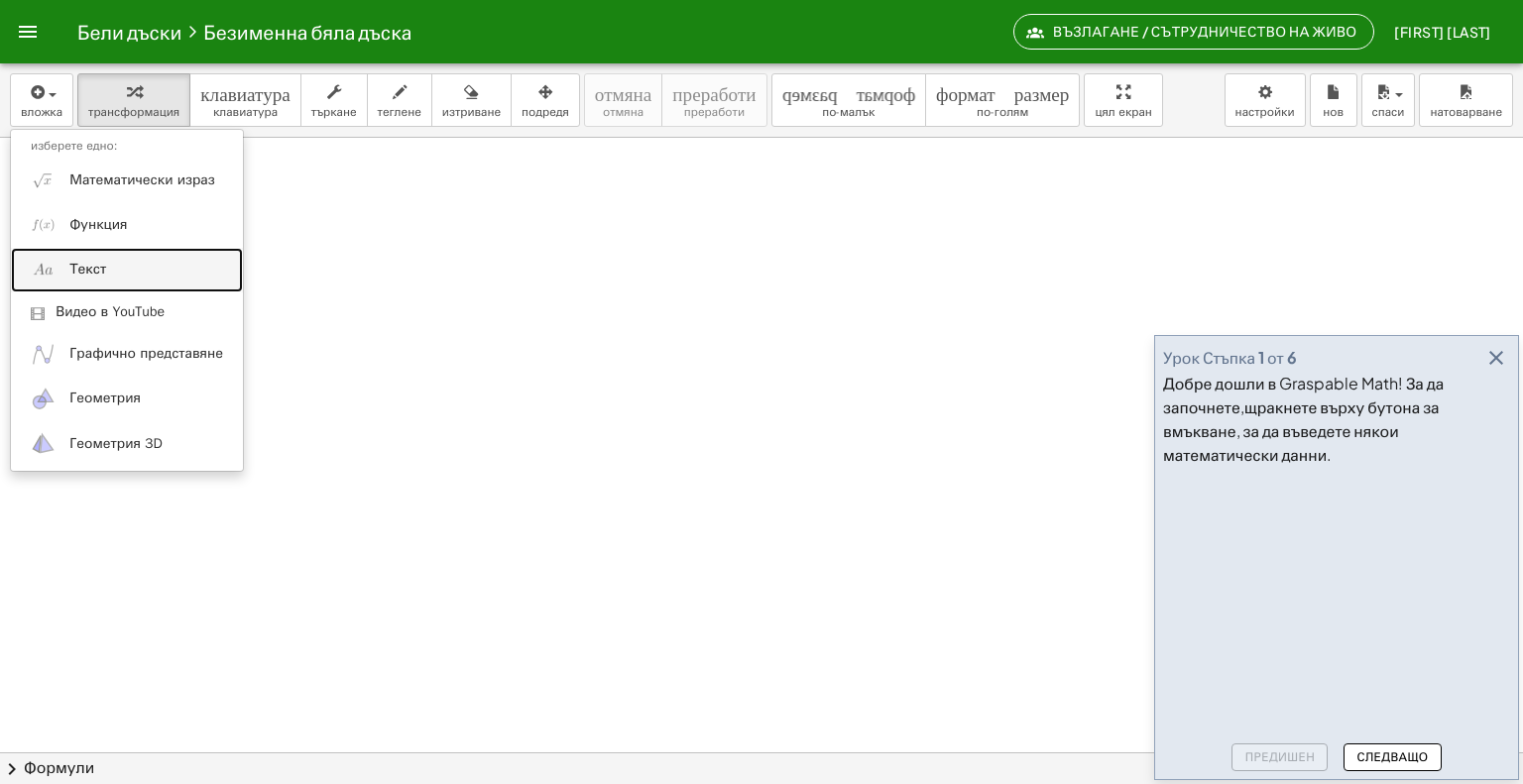 click on "Текст" at bounding box center [87, 269] 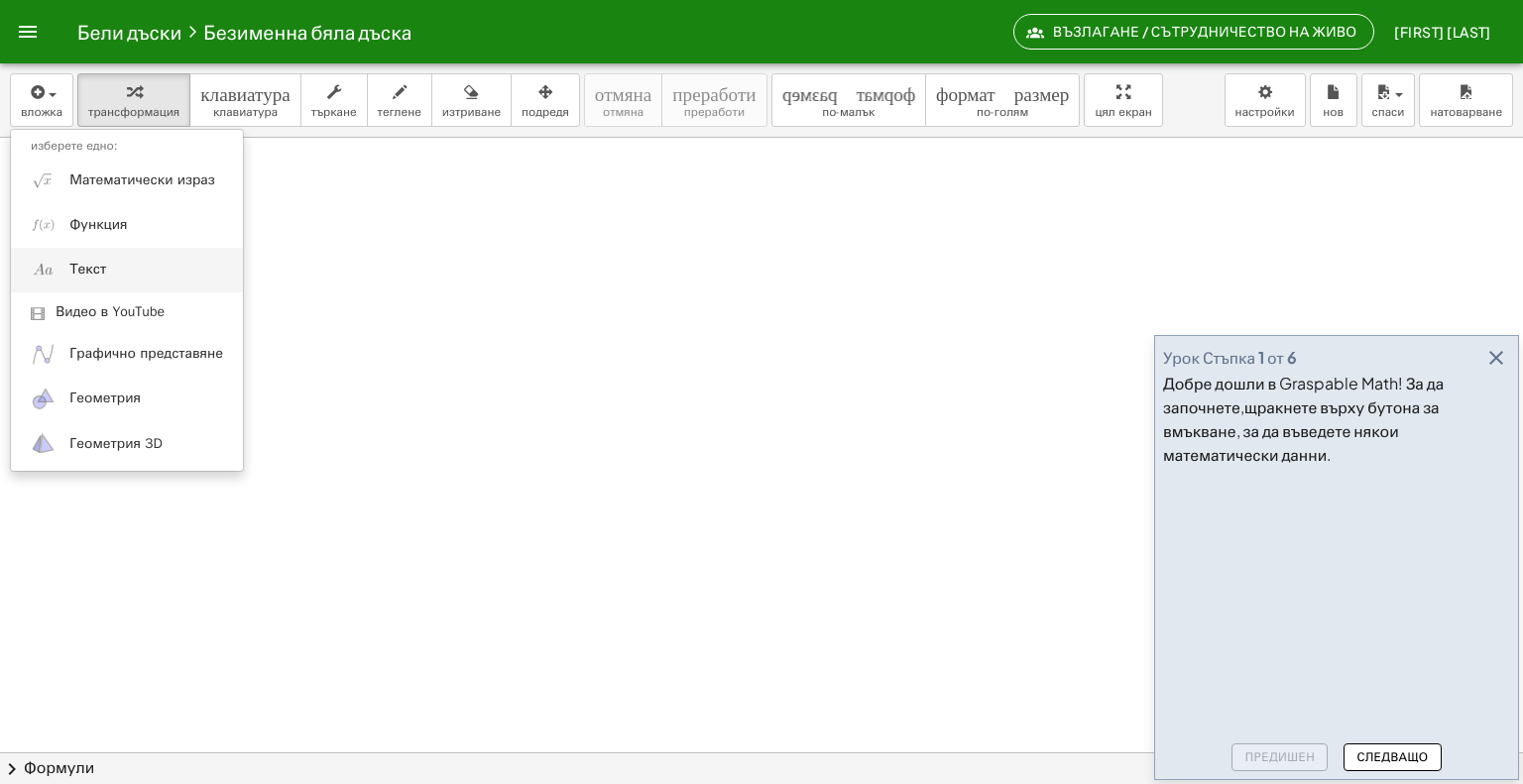 type on "**********" 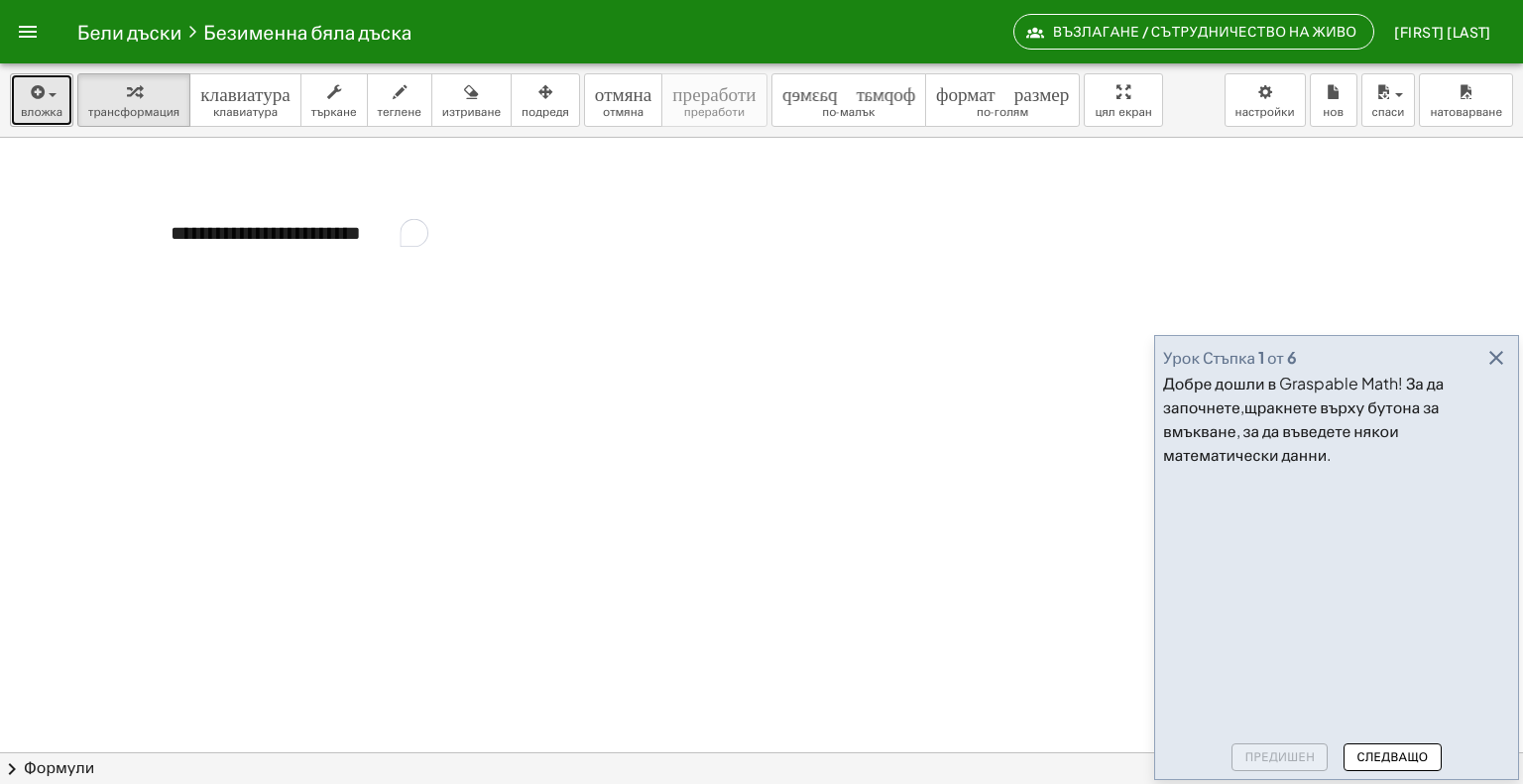 click at bounding box center (42, 91) 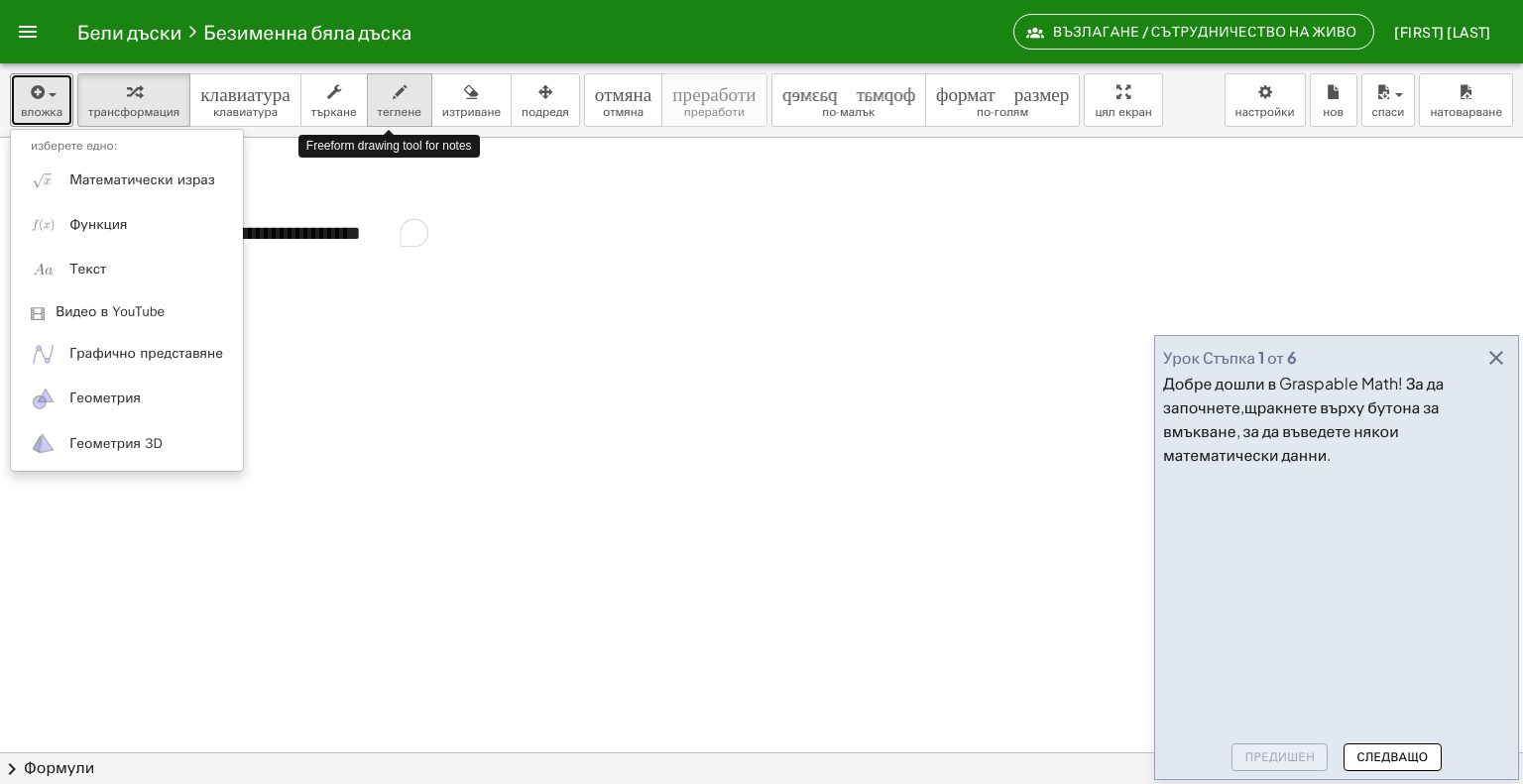 click at bounding box center [400, 92] 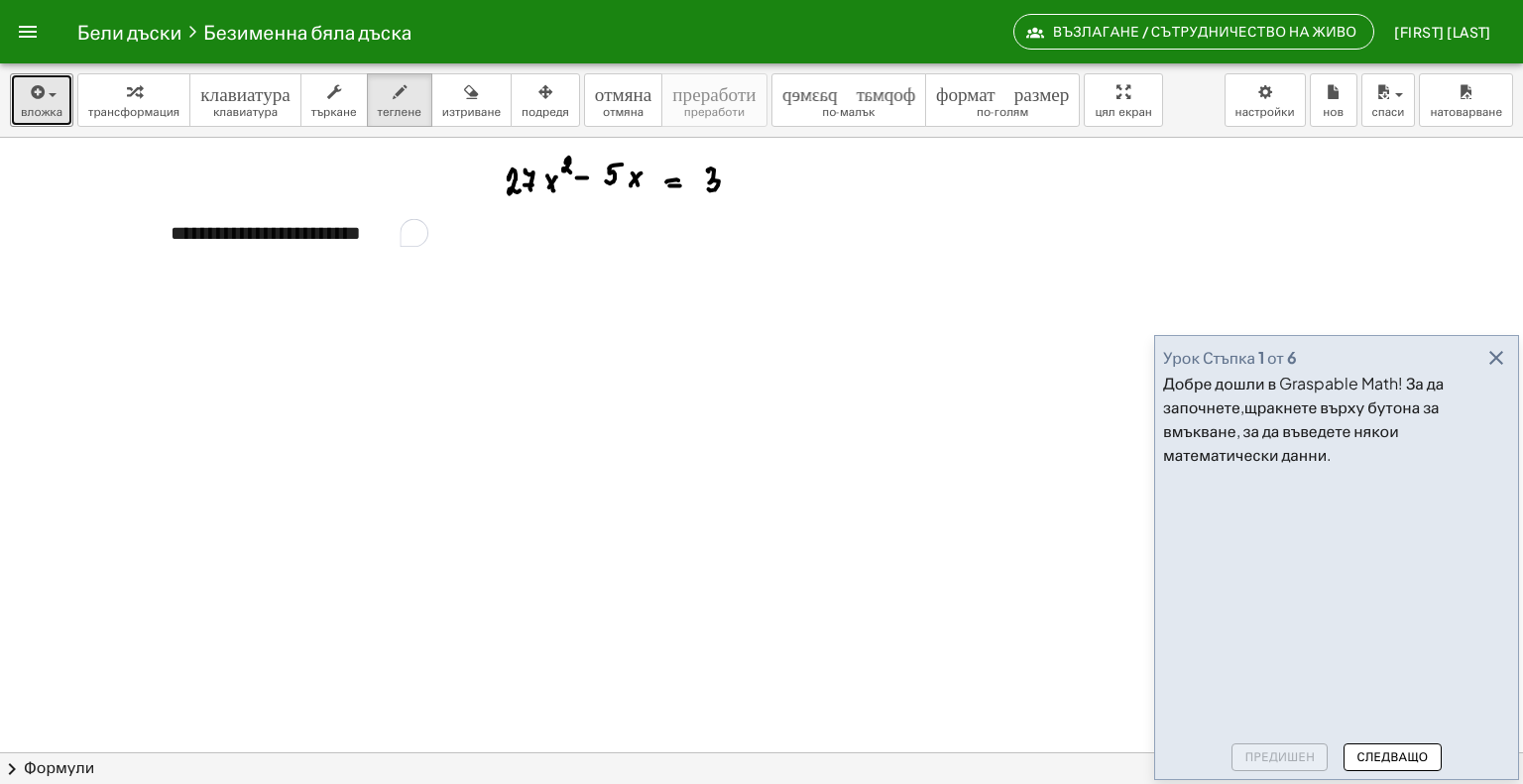 type 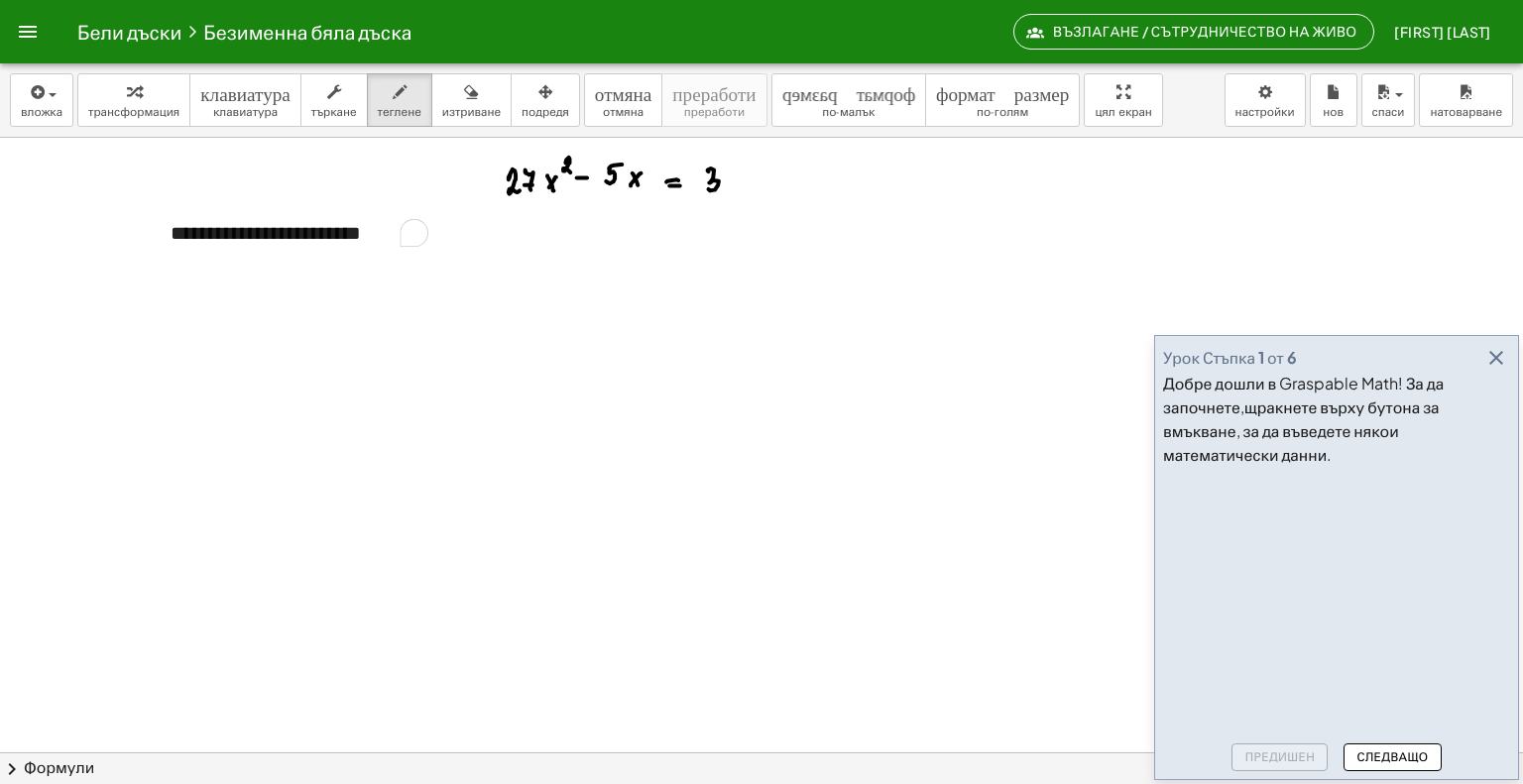 click on "Следващо" at bounding box center [1393, 756] 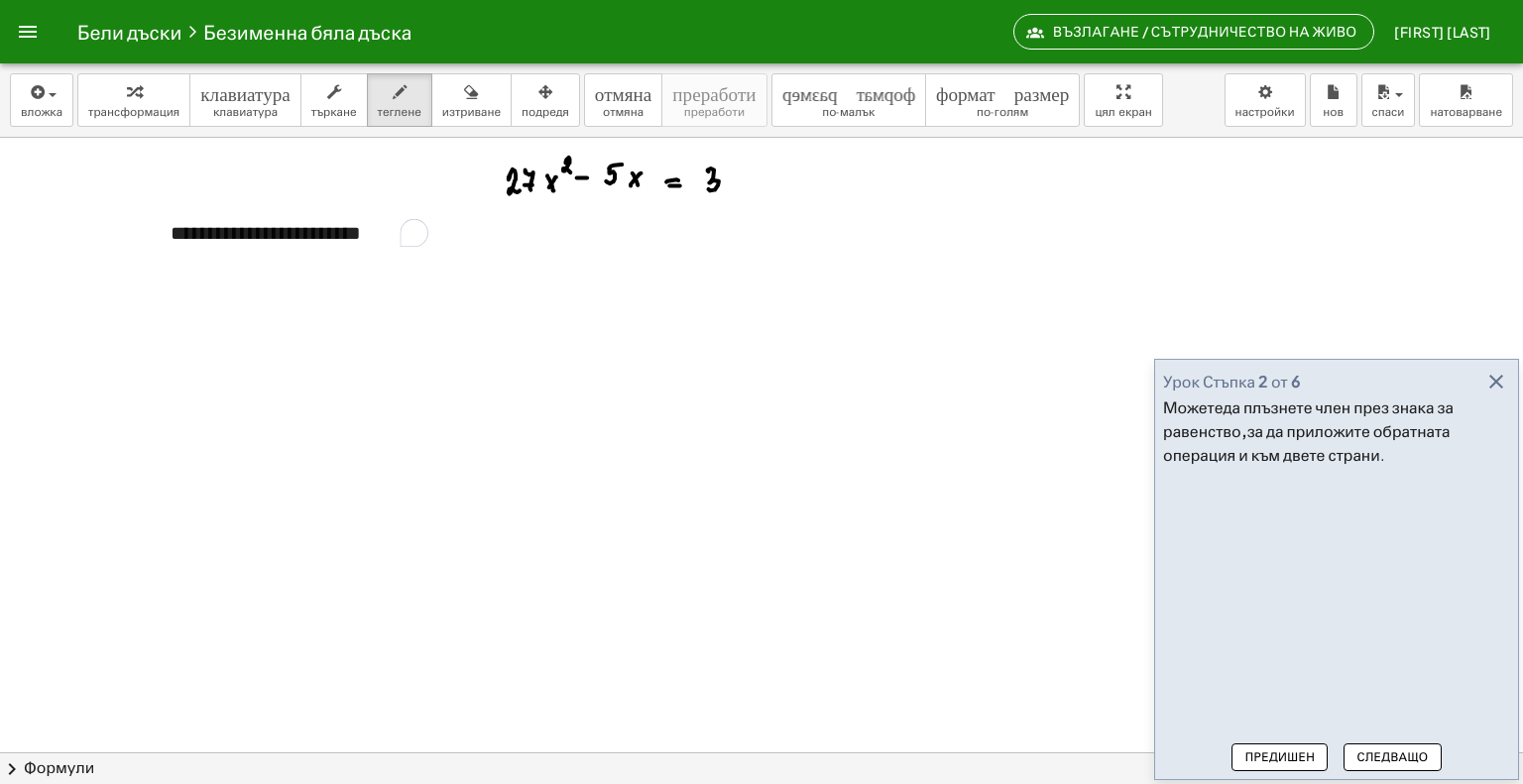 click on "Следващо" at bounding box center [1393, 756] 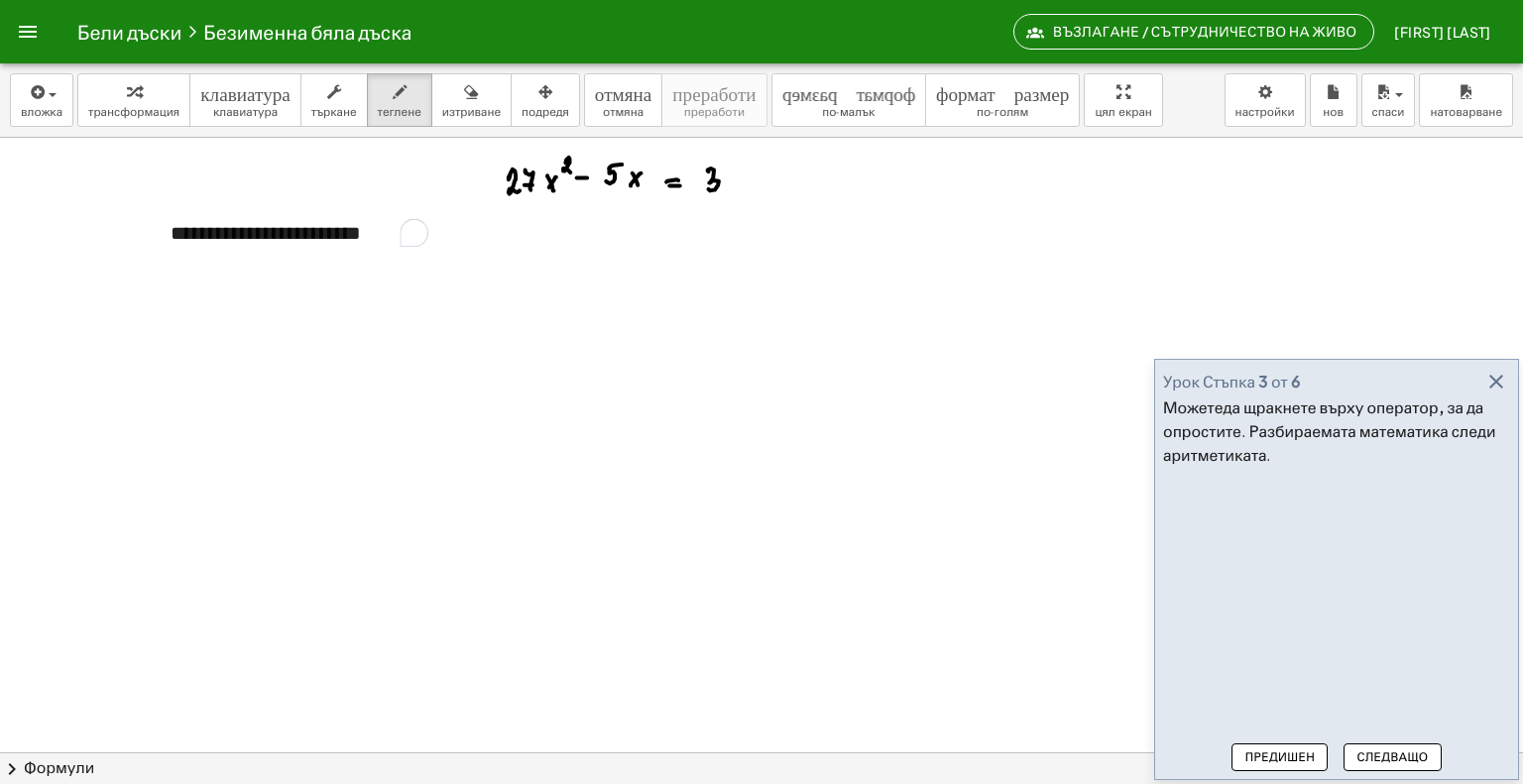 click on "Следващо" at bounding box center (1393, 756) 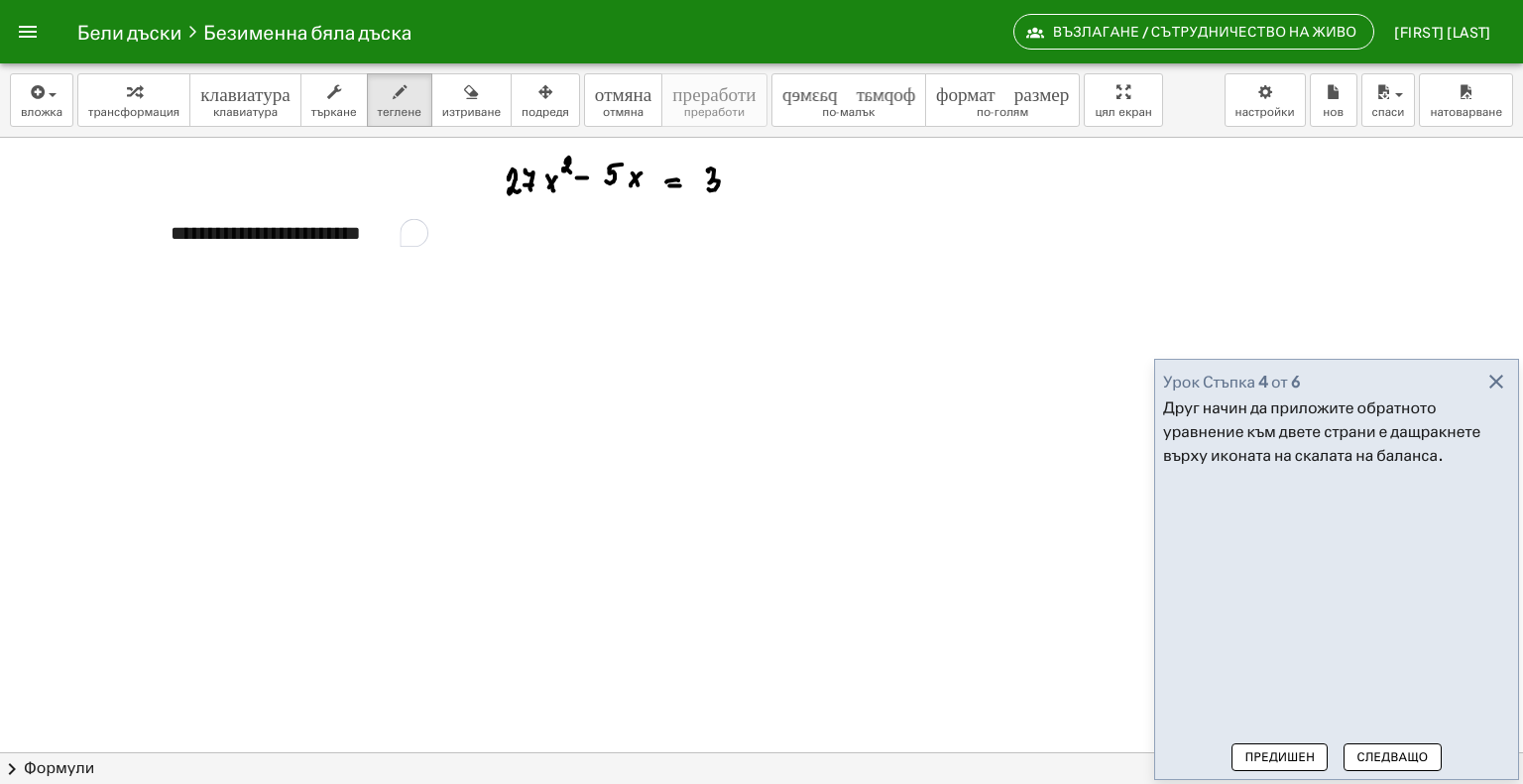 click on "Следващо" at bounding box center (1393, 756) 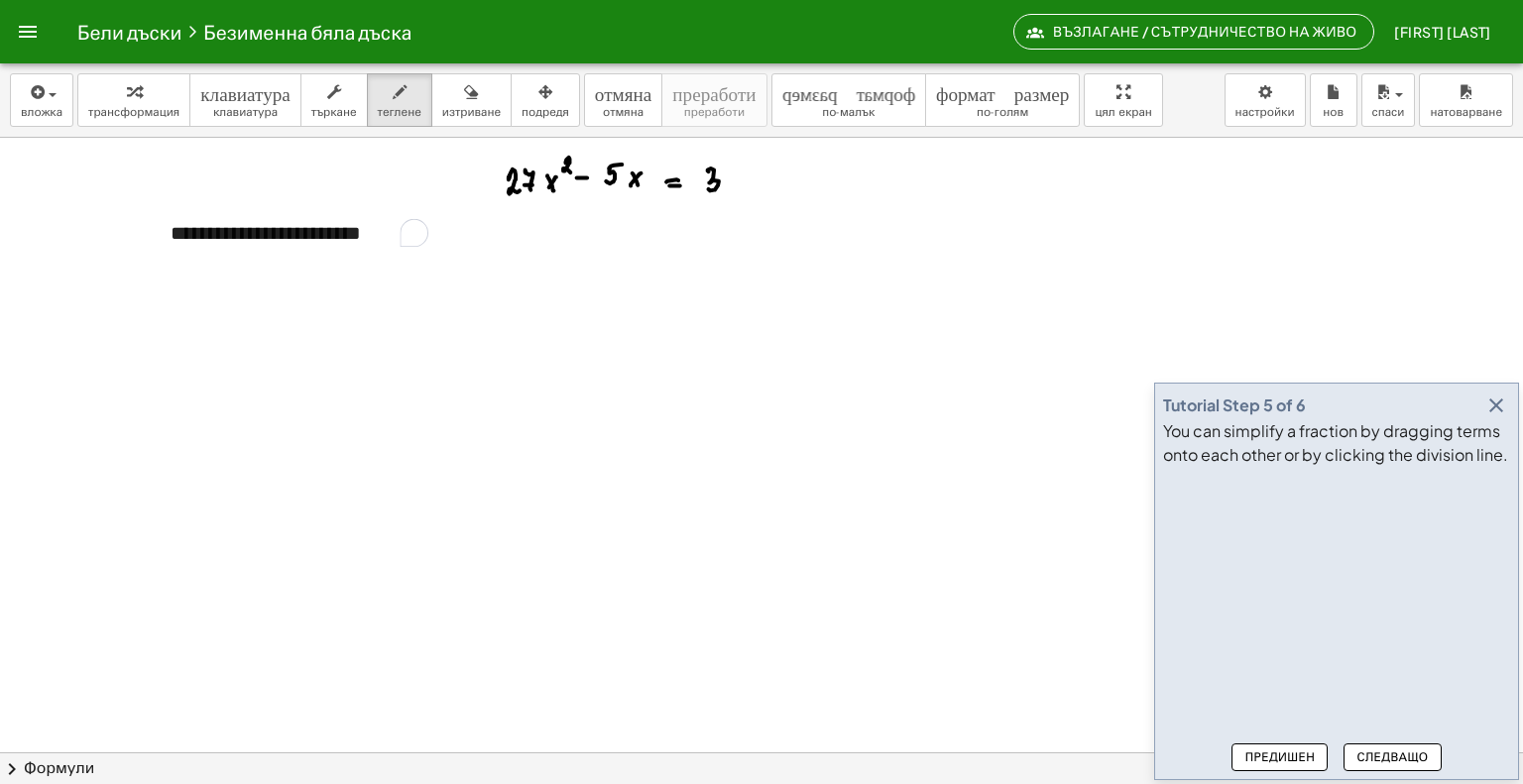 click on "Следващо" at bounding box center [1393, 756] 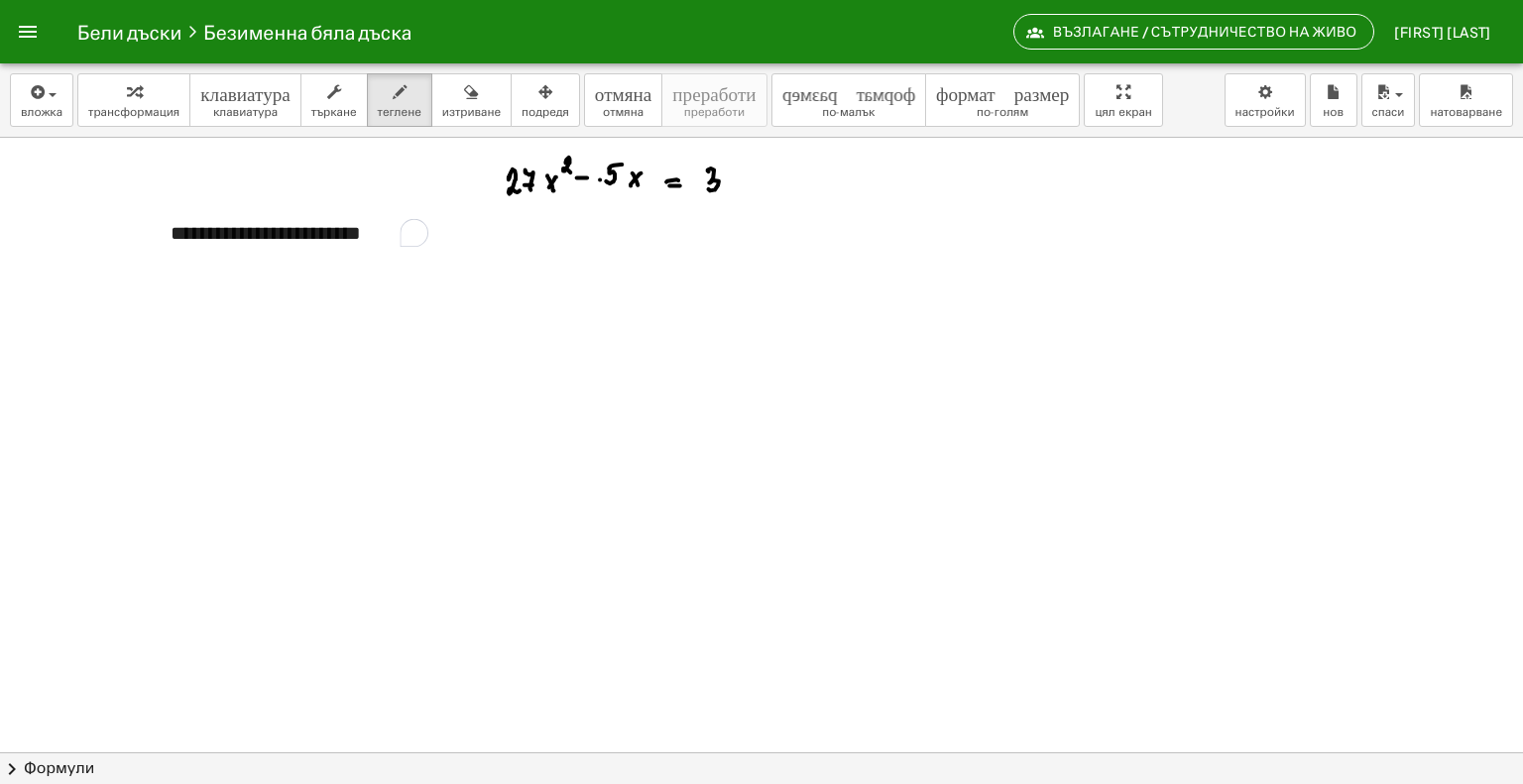 click at bounding box center (762, 817) 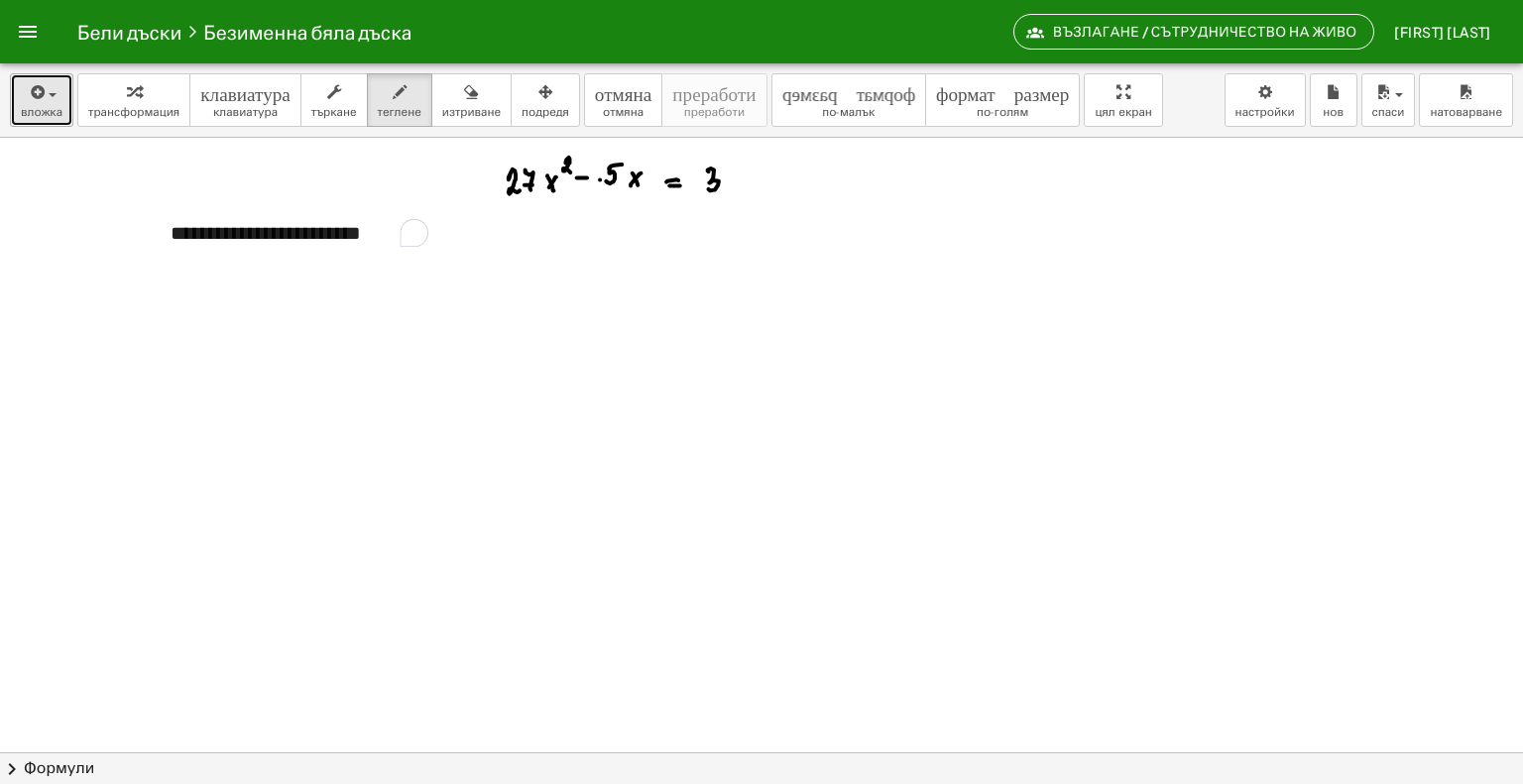 click at bounding box center (42, 91) 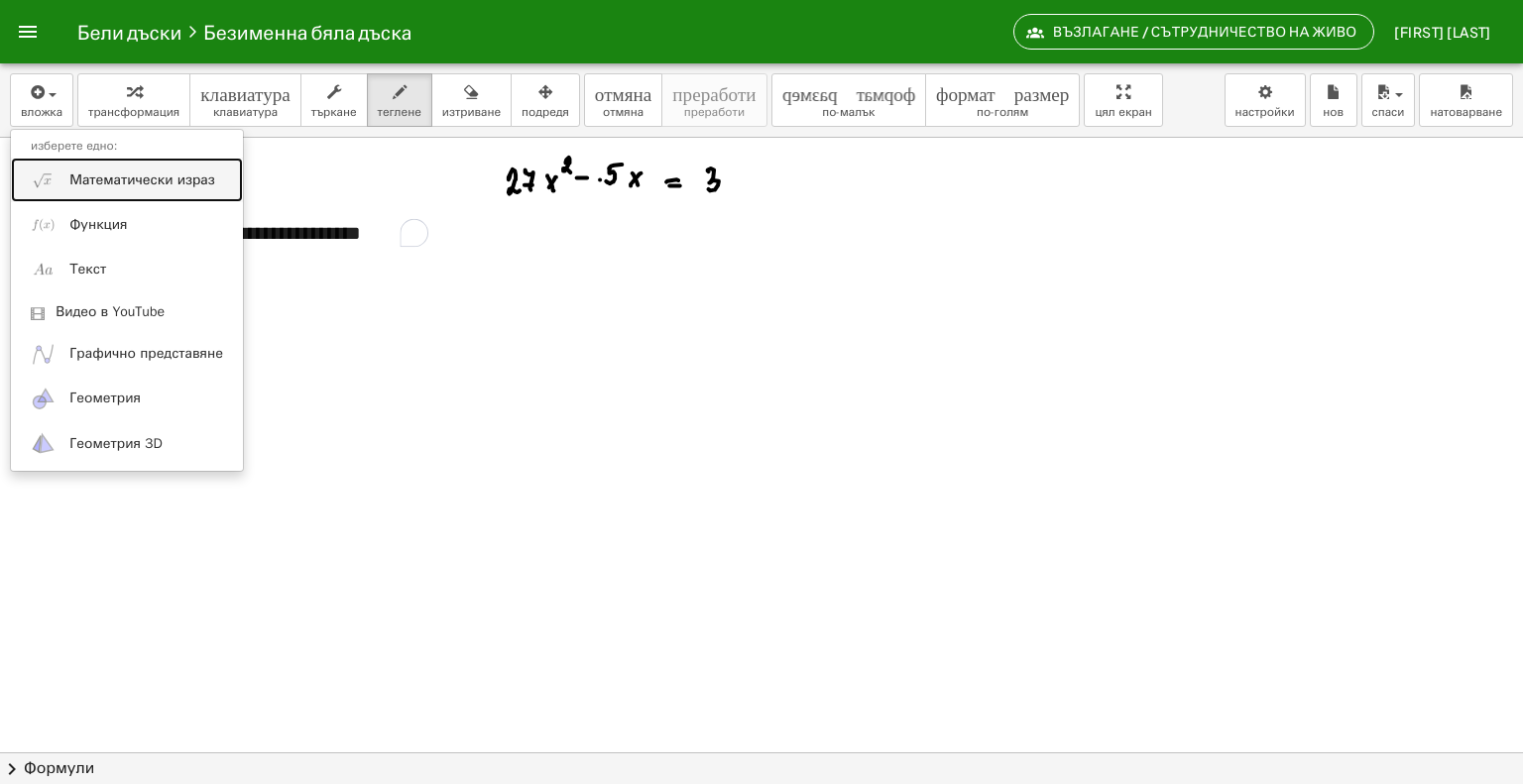 click on "Математически израз" at bounding box center [142, 179] 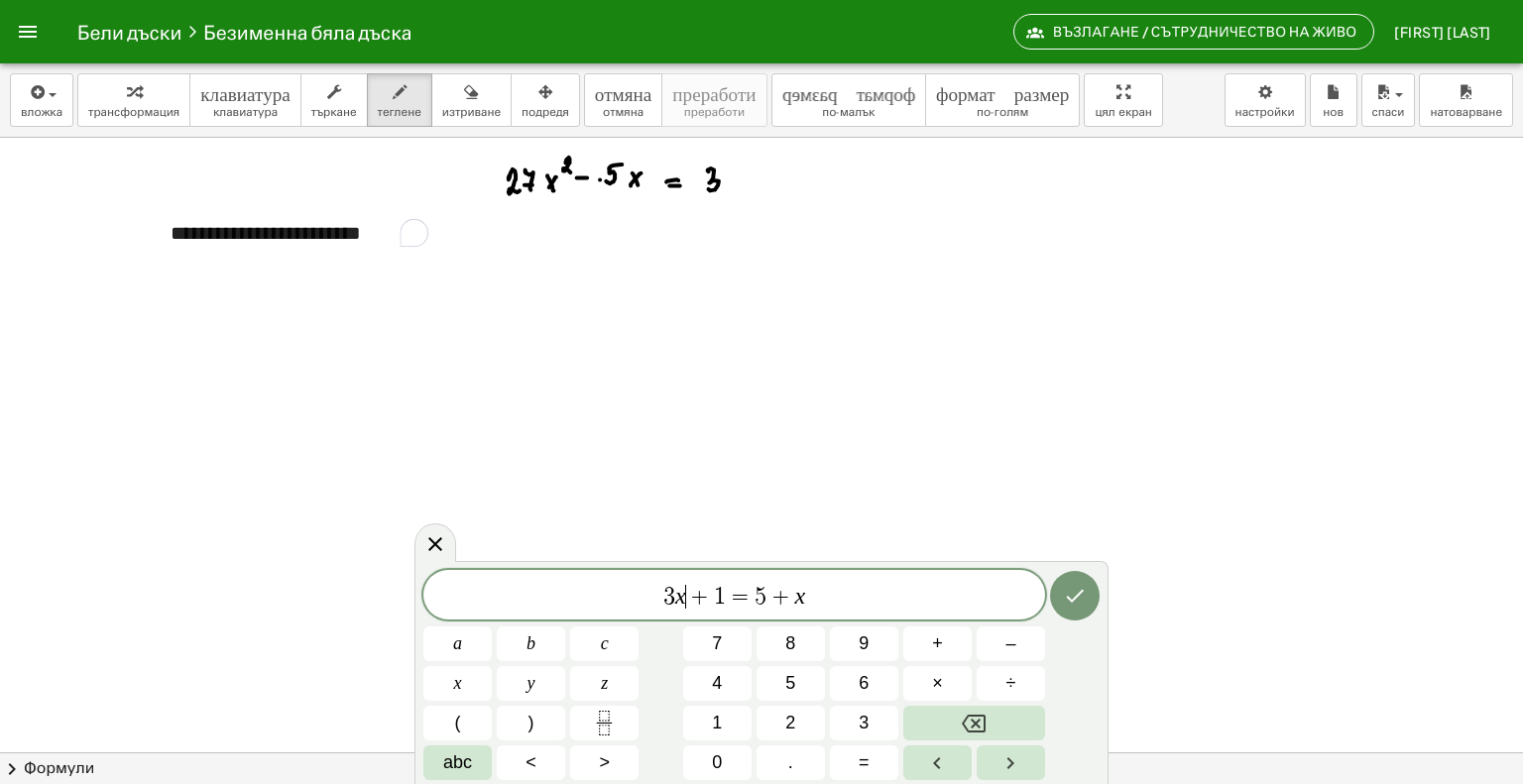 click on "+" at bounding box center (700, 597) 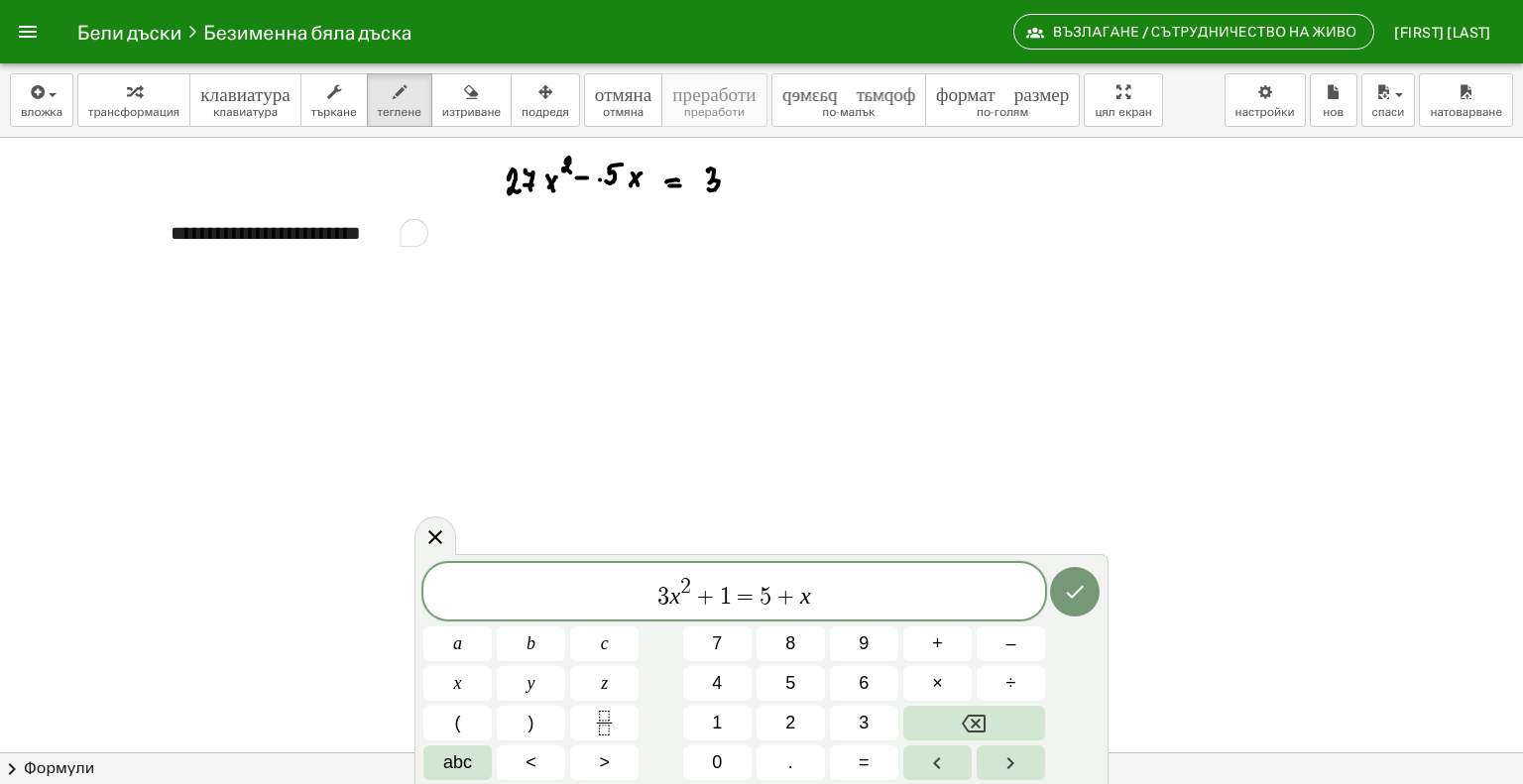 click on "3 x 2 ​ + 1 = 5 + x" at bounding box center [734, 593] 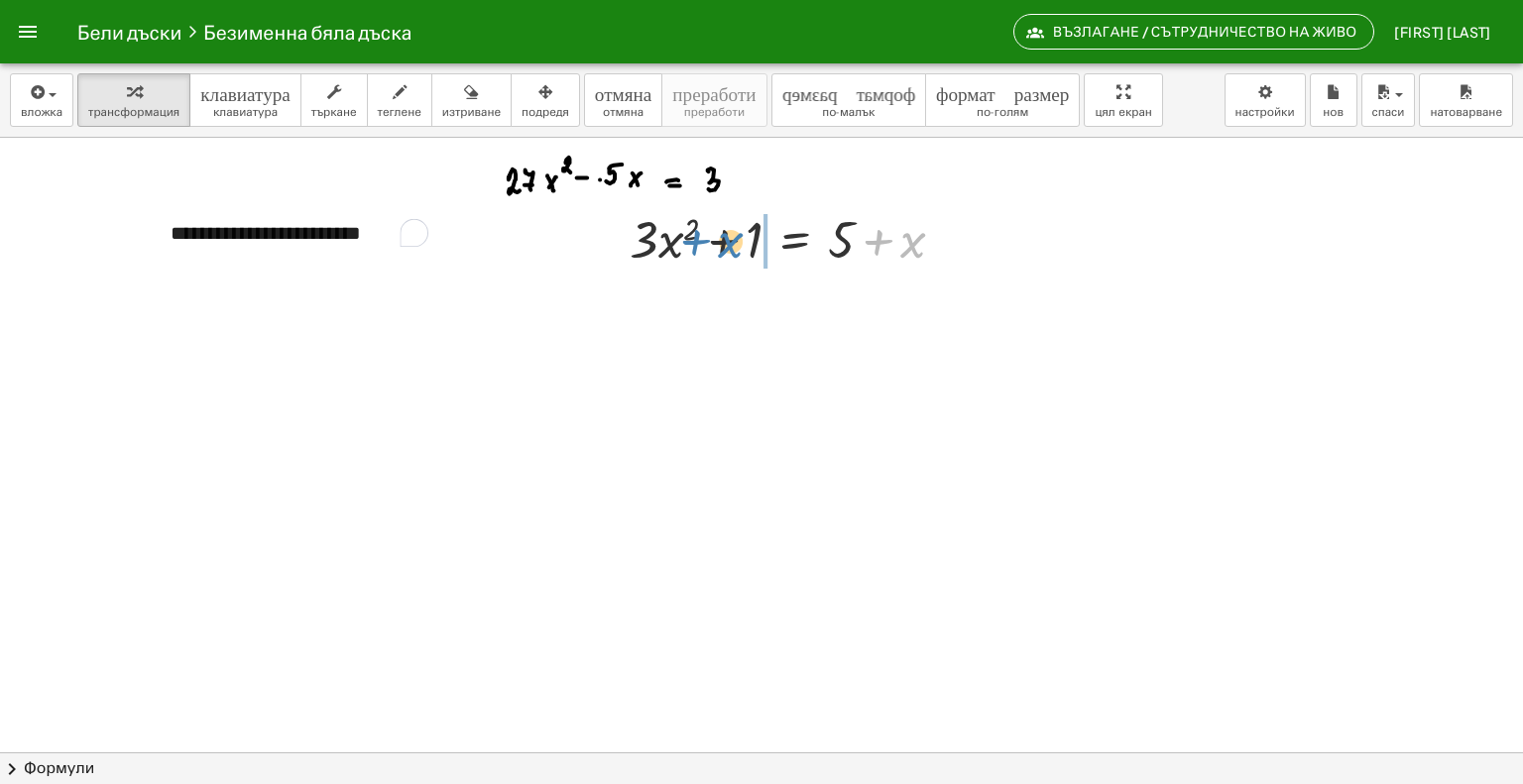 drag, startPoint x: 910, startPoint y: 244, endPoint x: 740, endPoint y: 240, distance: 170.04705 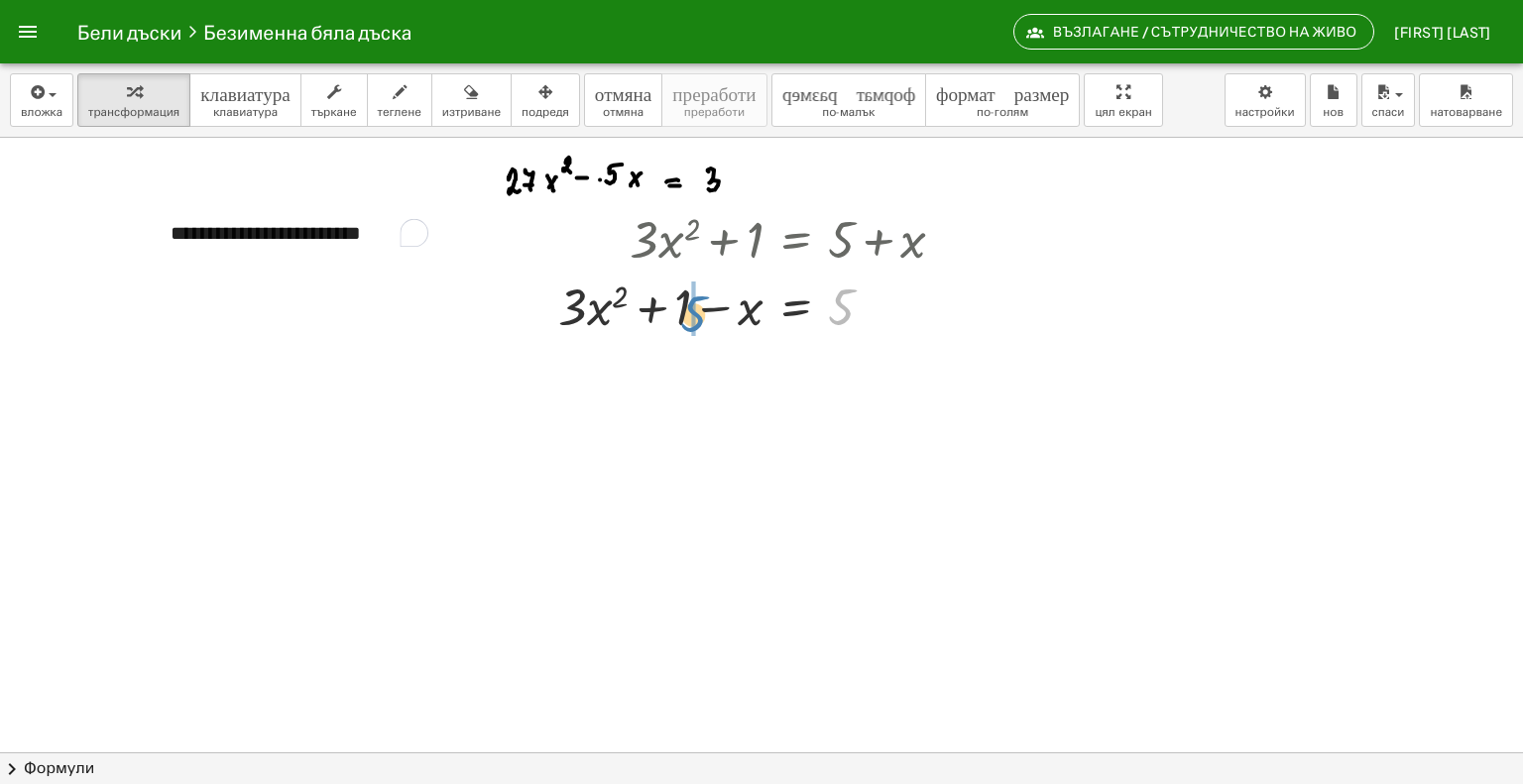 drag, startPoint x: 841, startPoint y: 305, endPoint x: 691, endPoint y: 310, distance: 150.08331 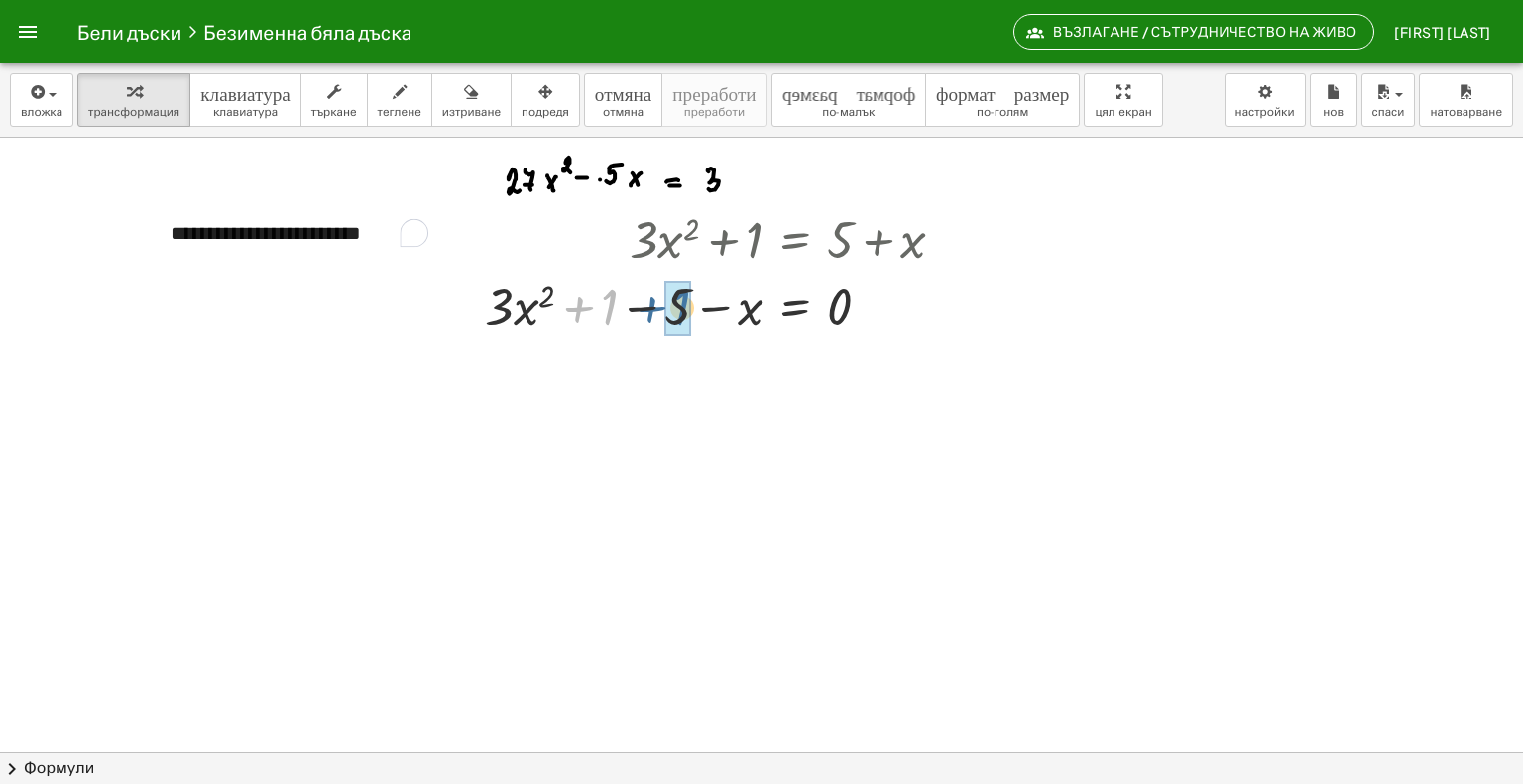 drag, startPoint x: 607, startPoint y: 308, endPoint x: 662, endPoint y: 308, distance: 55 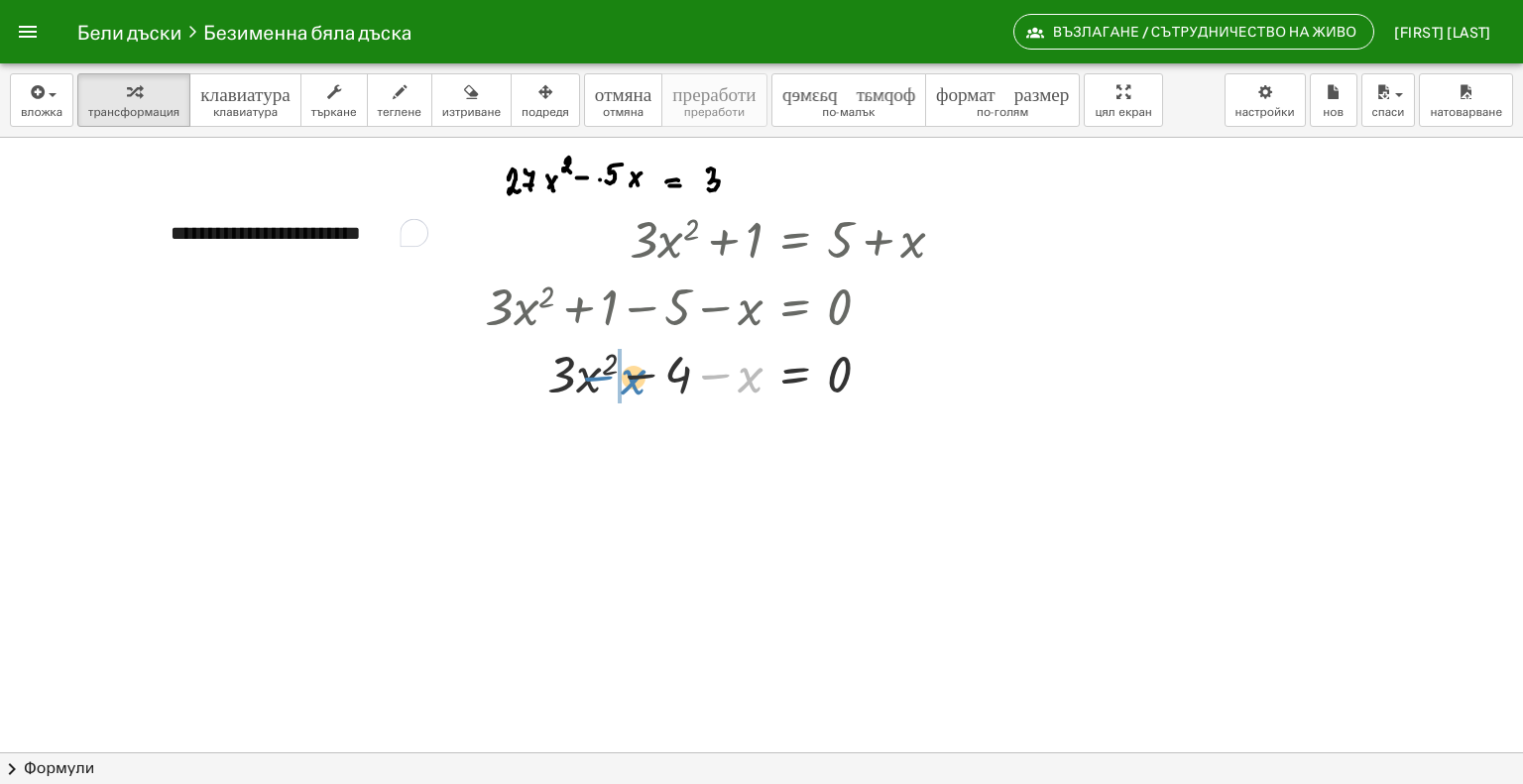 drag, startPoint x: 748, startPoint y: 380, endPoint x: 631, endPoint y: 382, distance: 117.017093 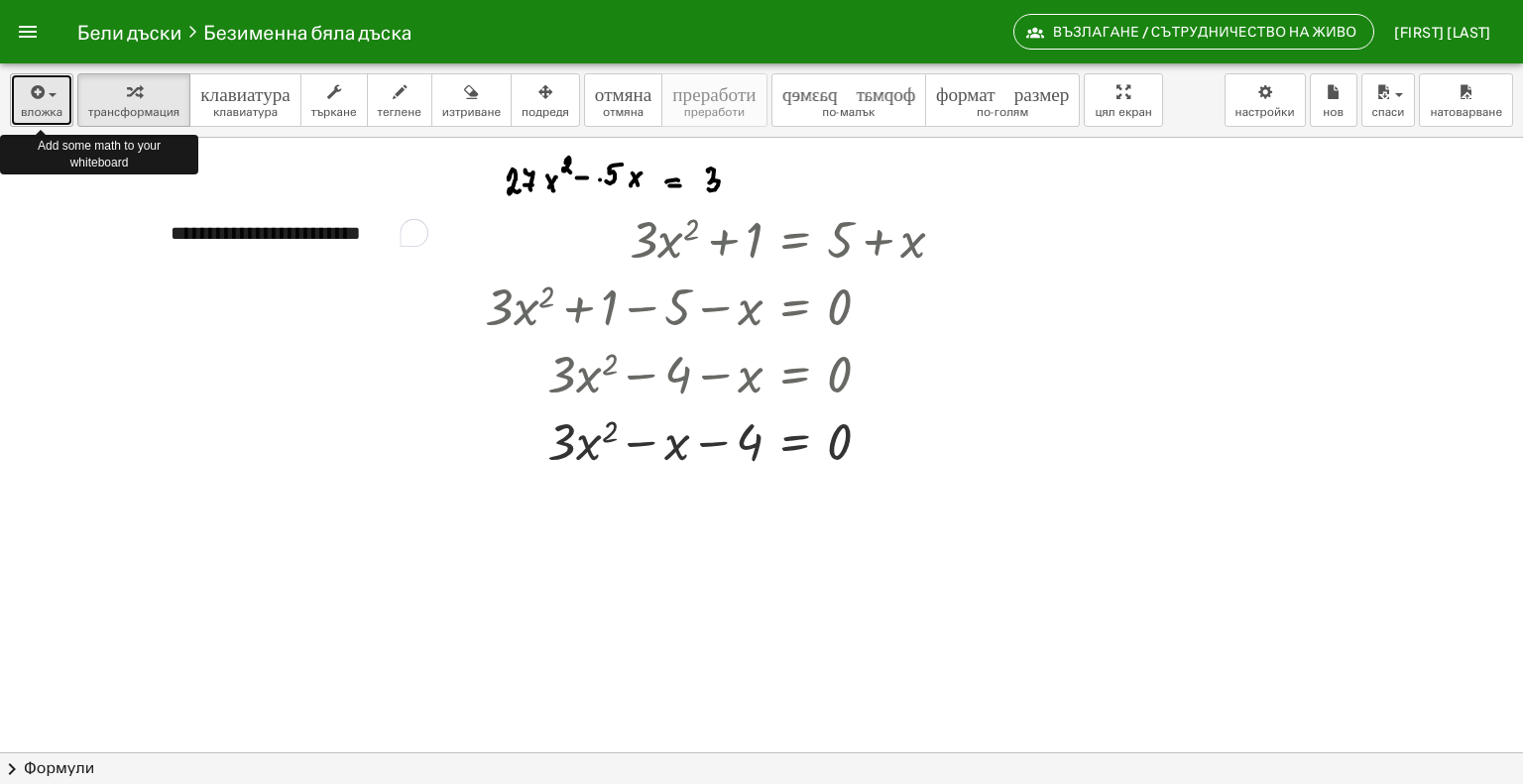 click at bounding box center [53, 95] 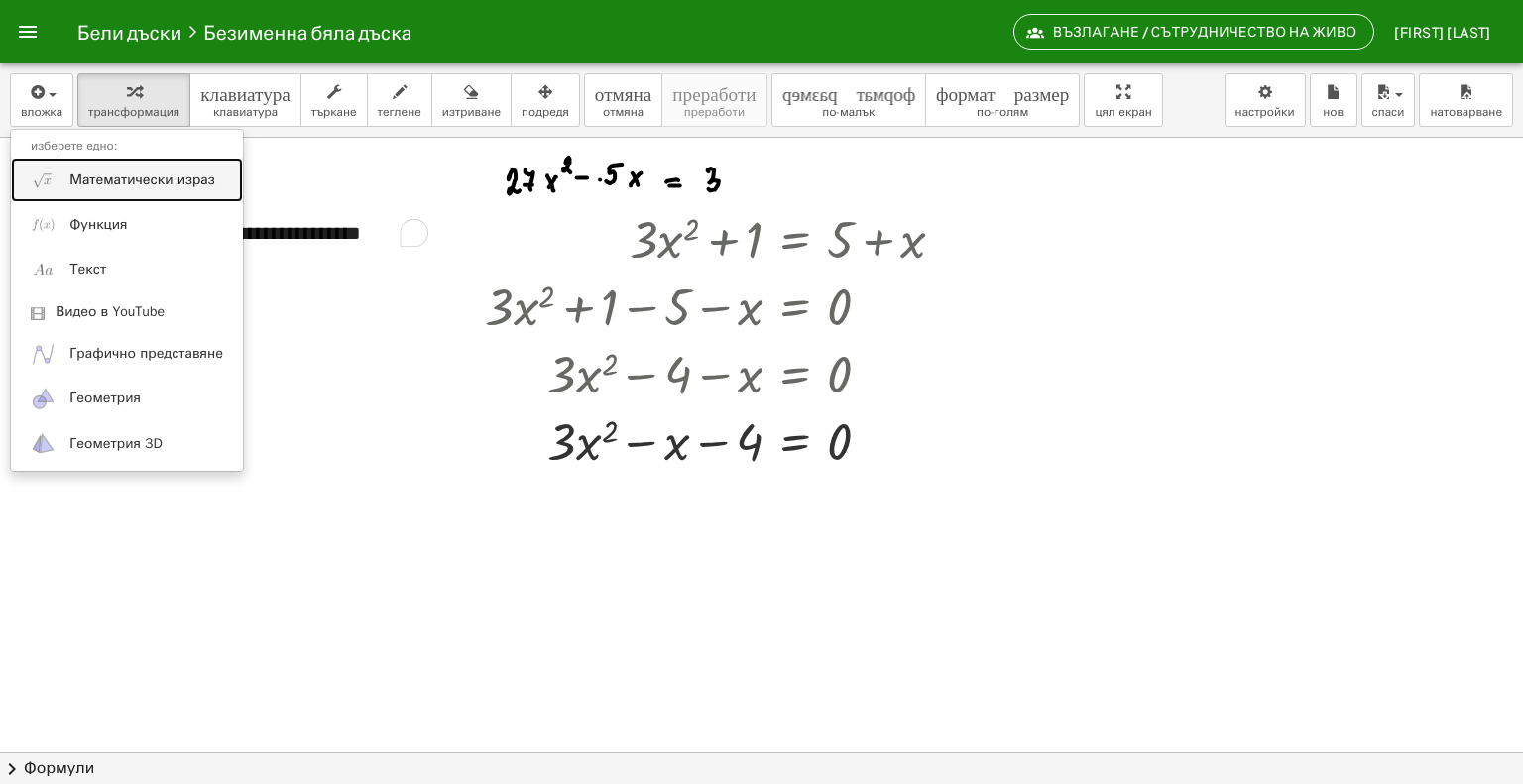 click on "Математически израз" at bounding box center [142, 179] 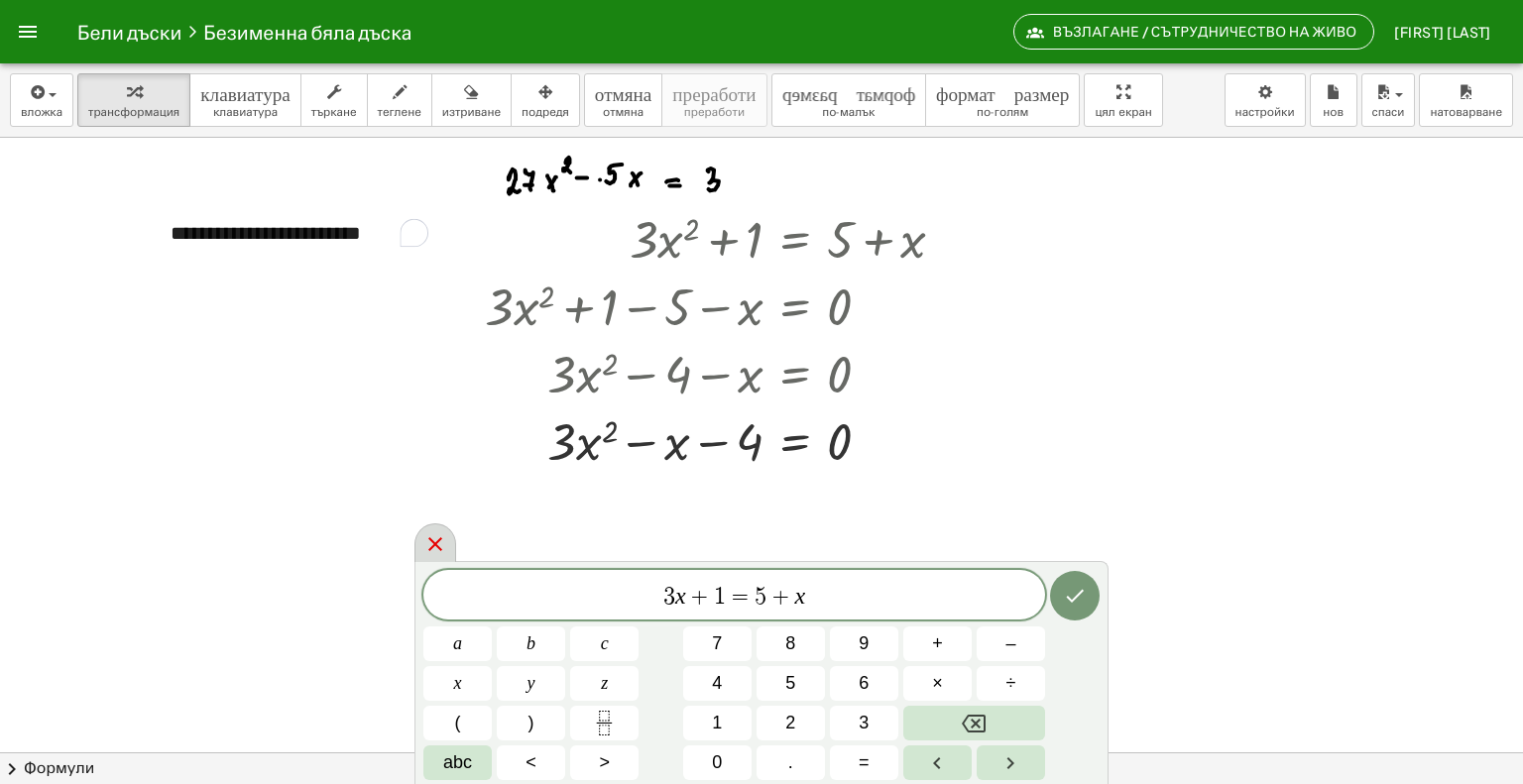 click 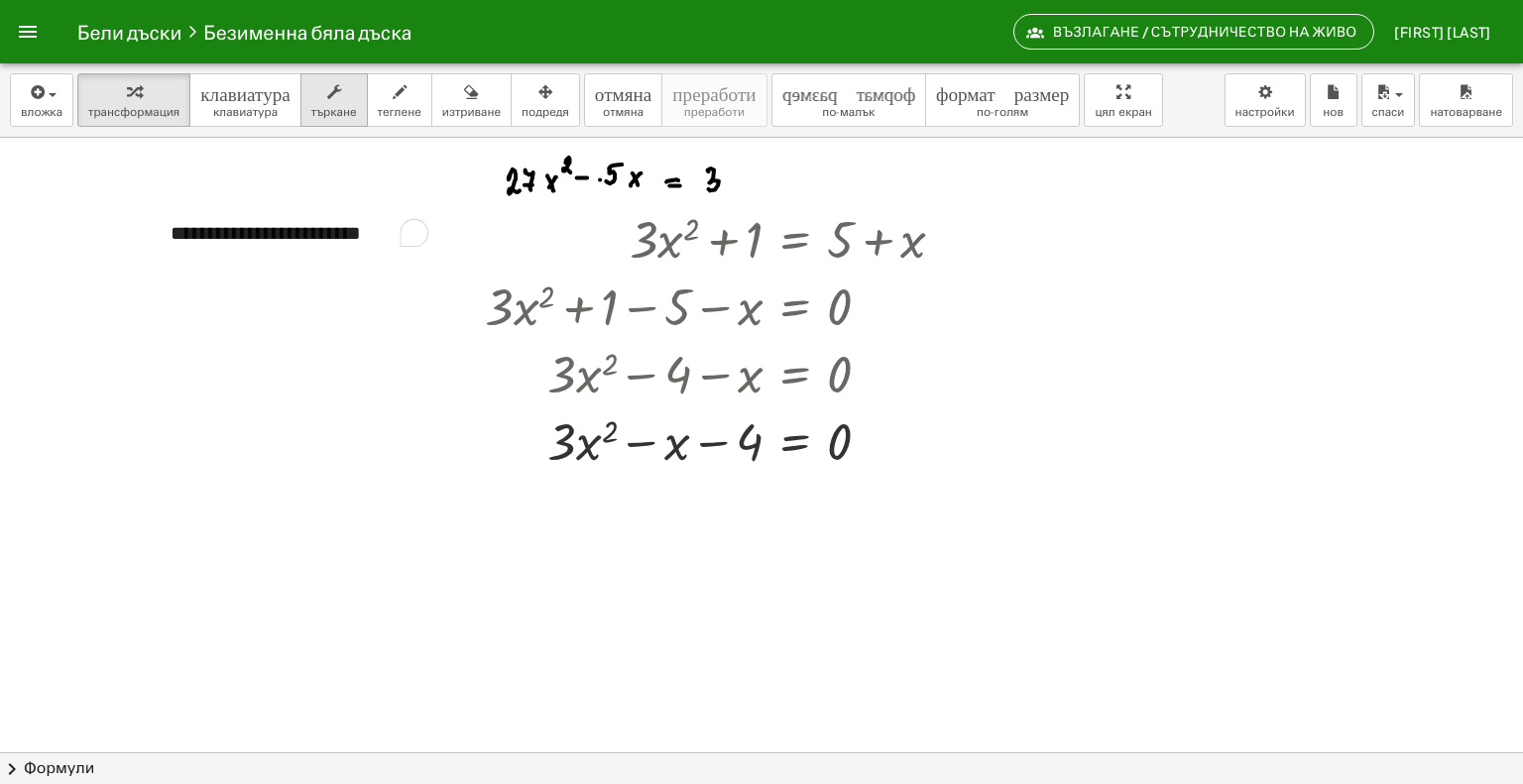 click on "търкане" at bounding box center [334, 112] 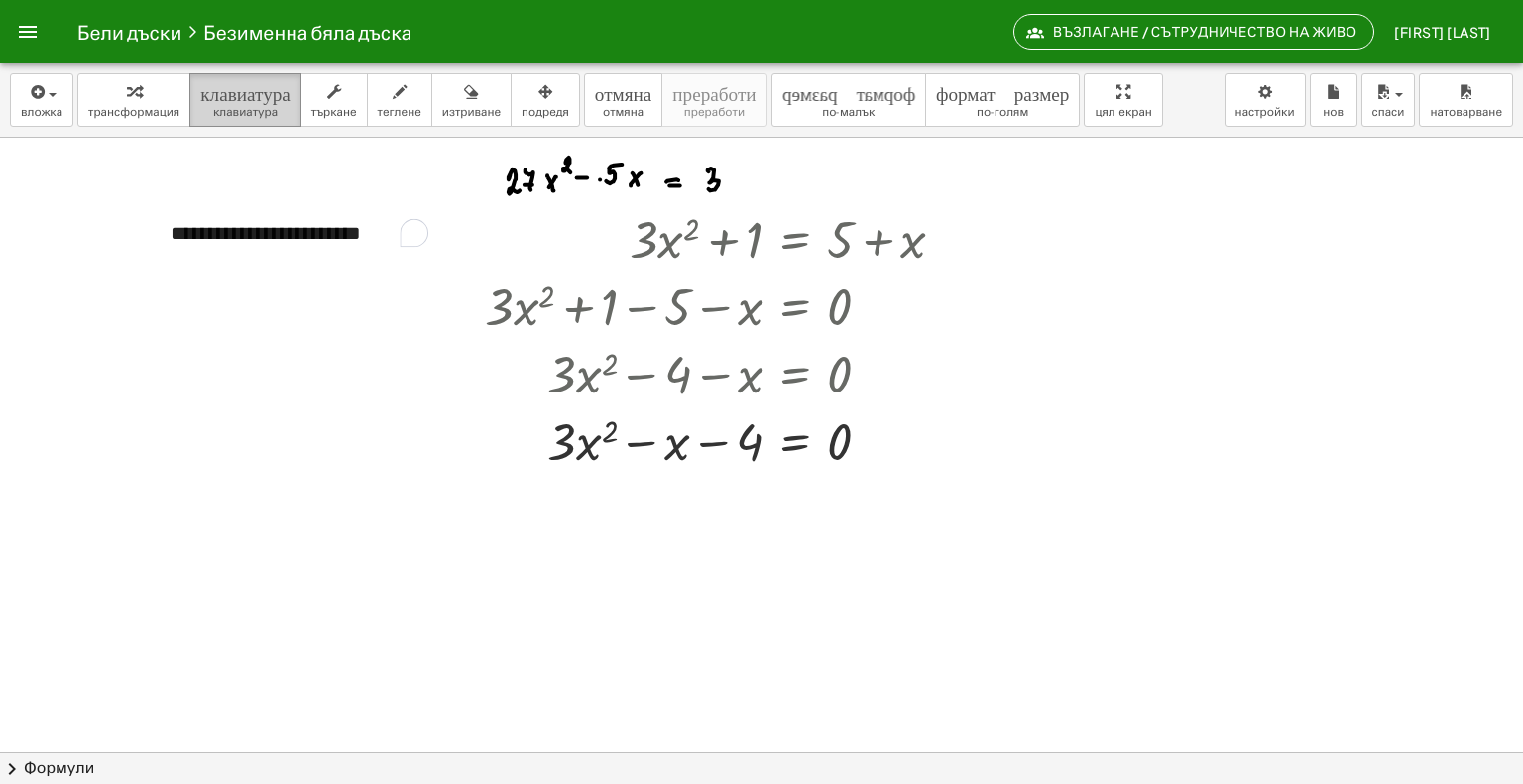 click on "клавиатура" at bounding box center [245, 91] 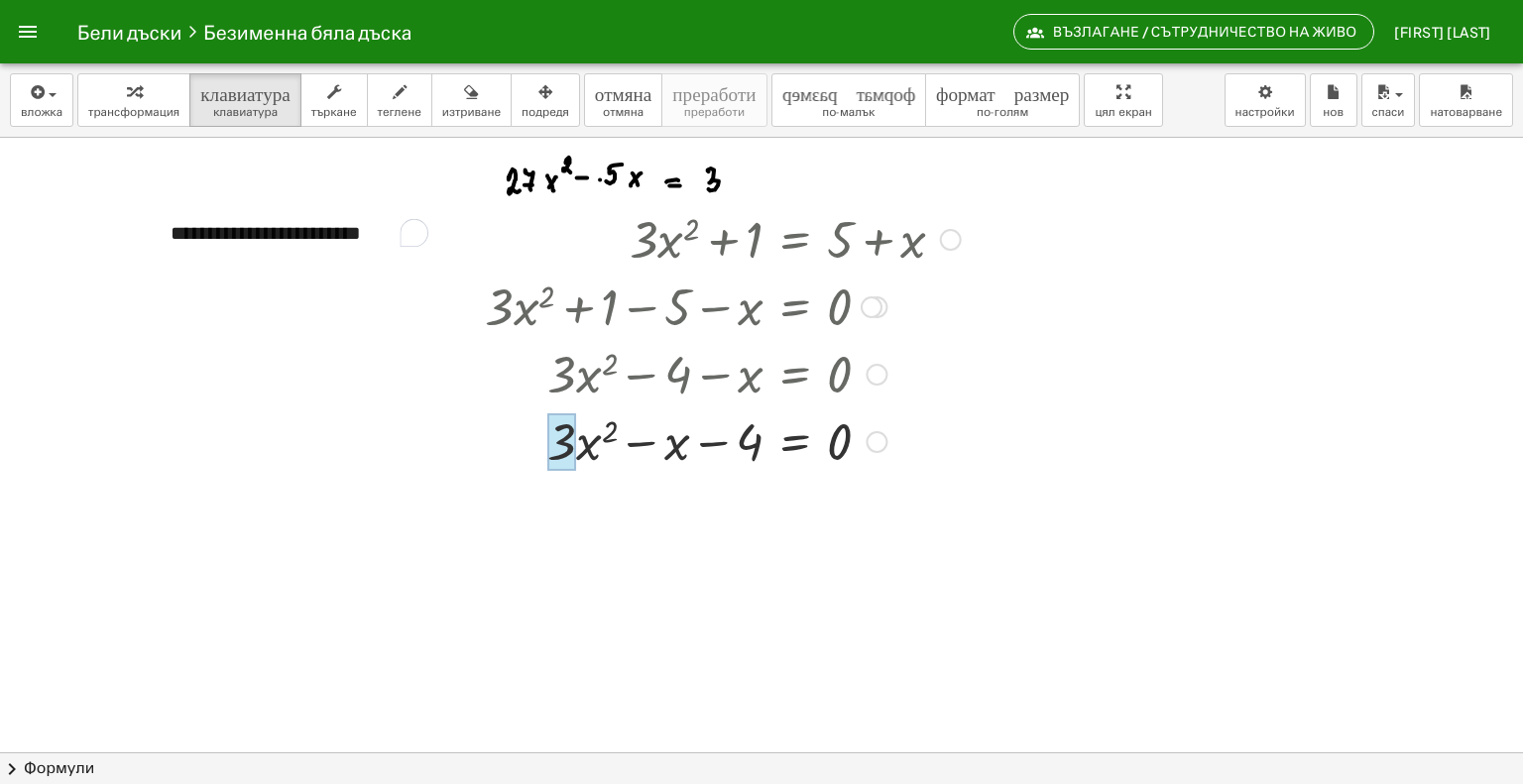 click at bounding box center (561, 442) 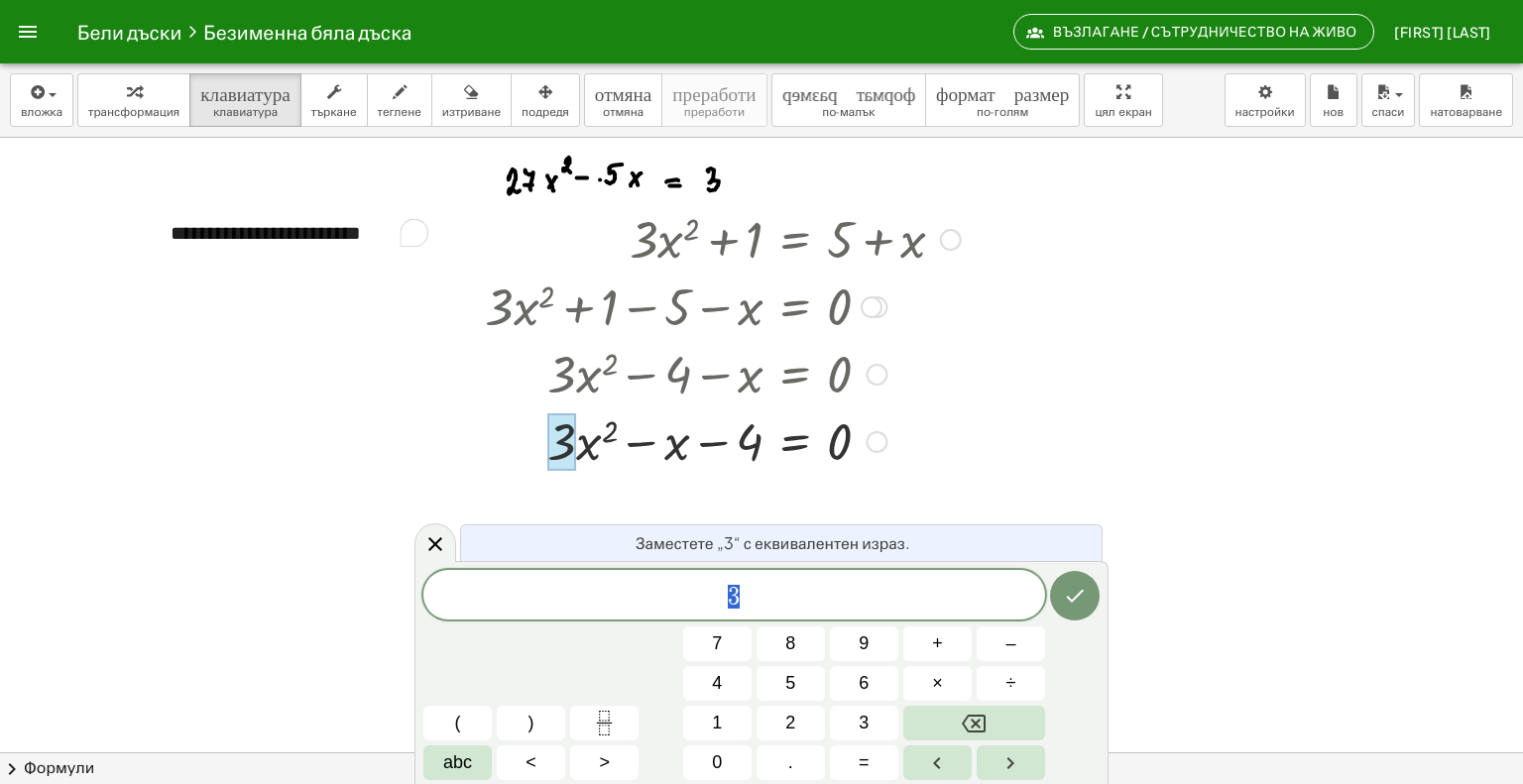 click at bounding box center (723, 440) 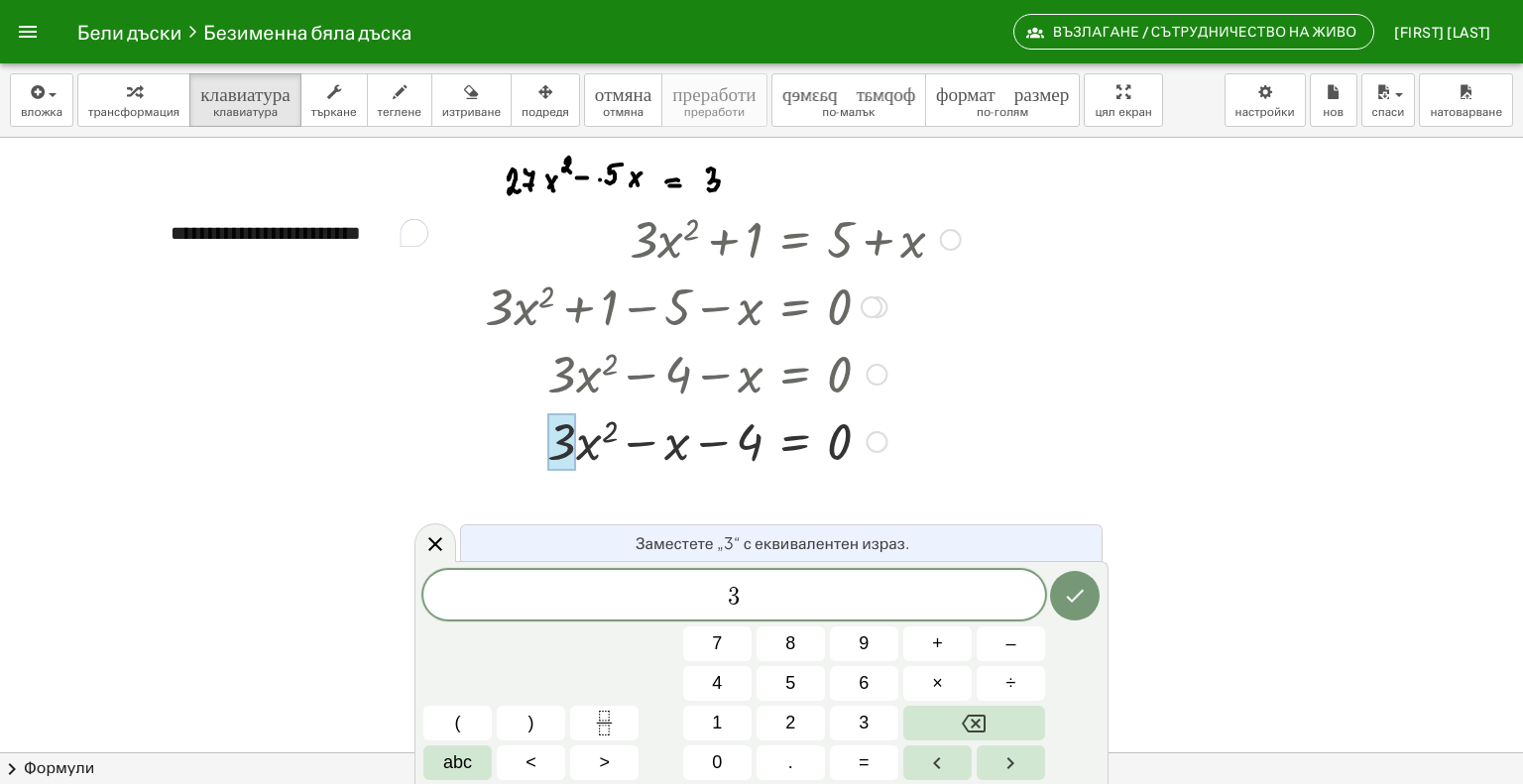 click at bounding box center [723, 440] 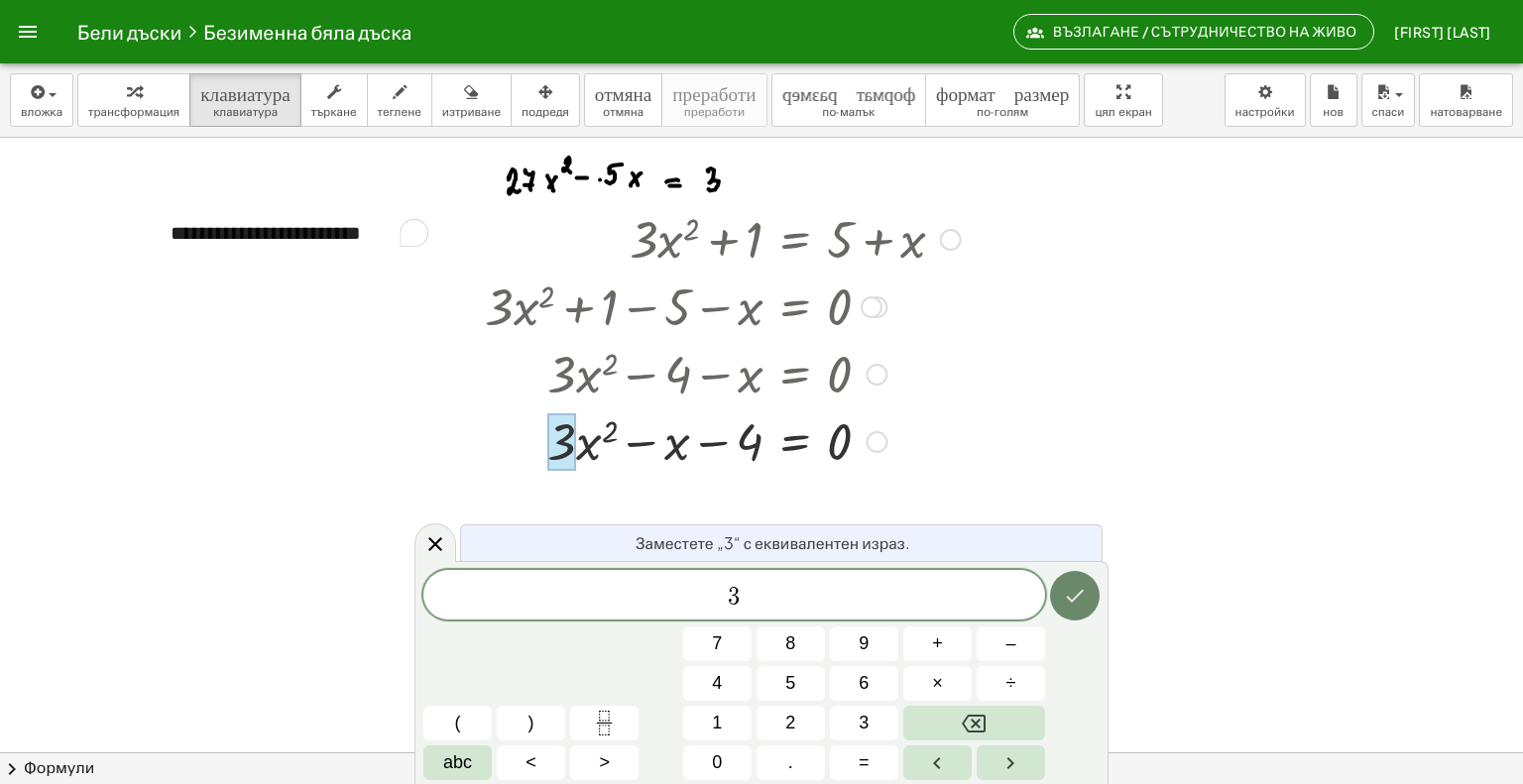 click at bounding box center [1075, 596] 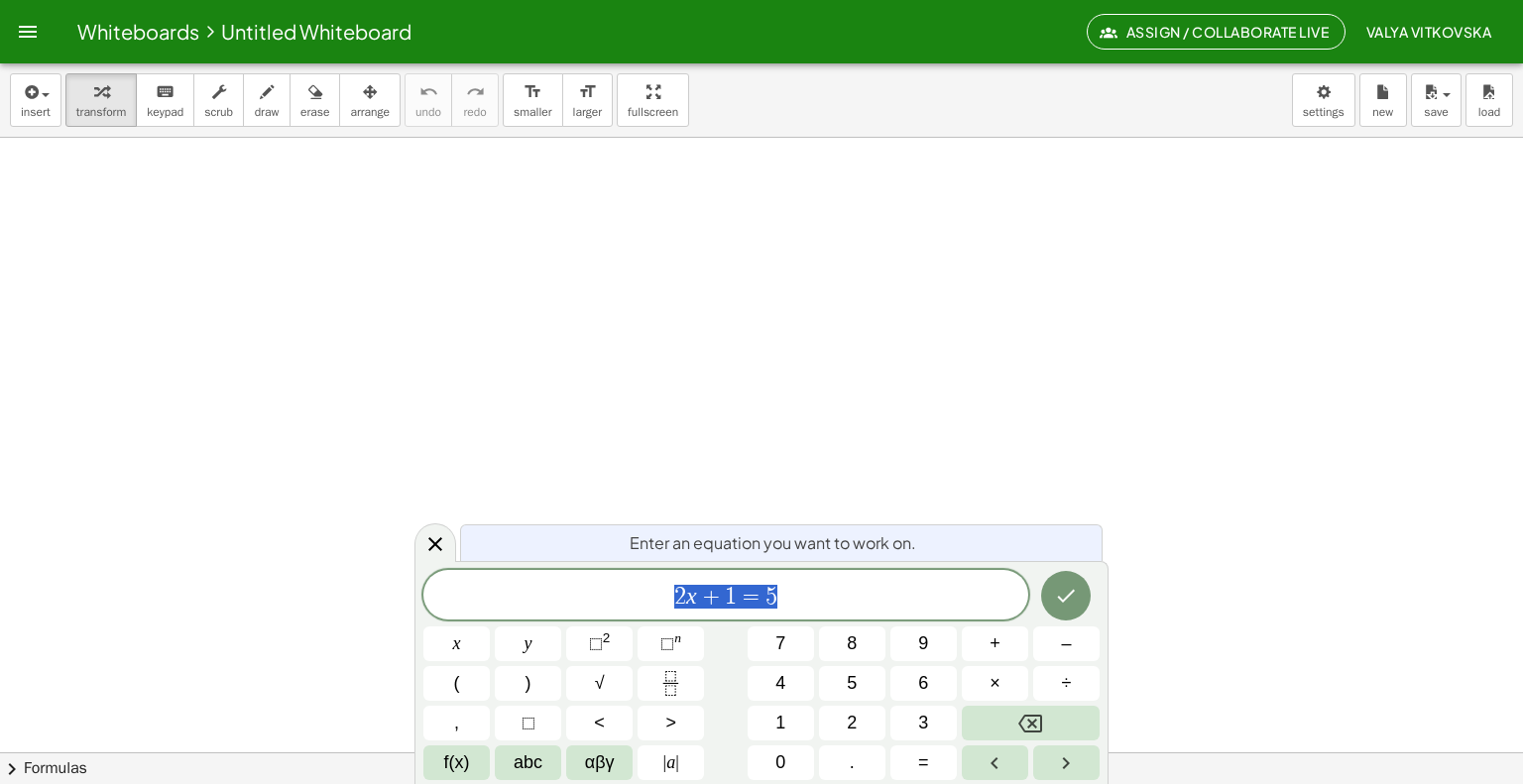 scroll, scrollTop: 0, scrollLeft: 0, axis: both 